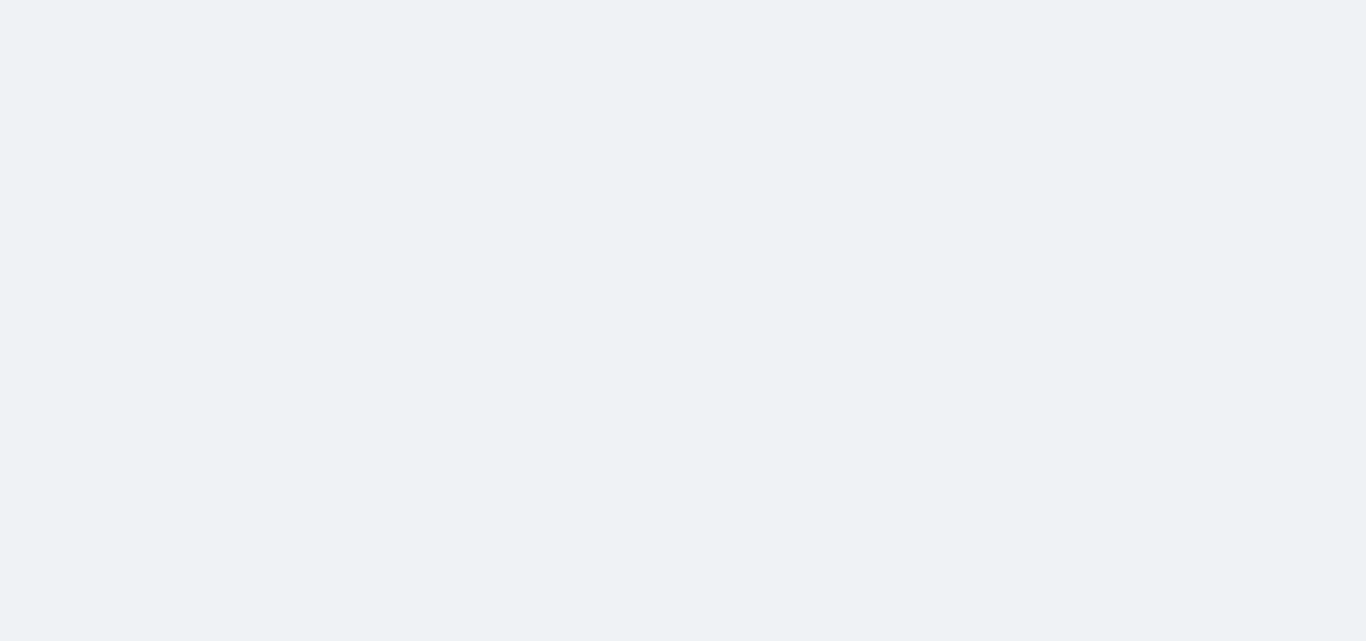 scroll, scrollTop: 0, scrollLeft: 0, axis: both 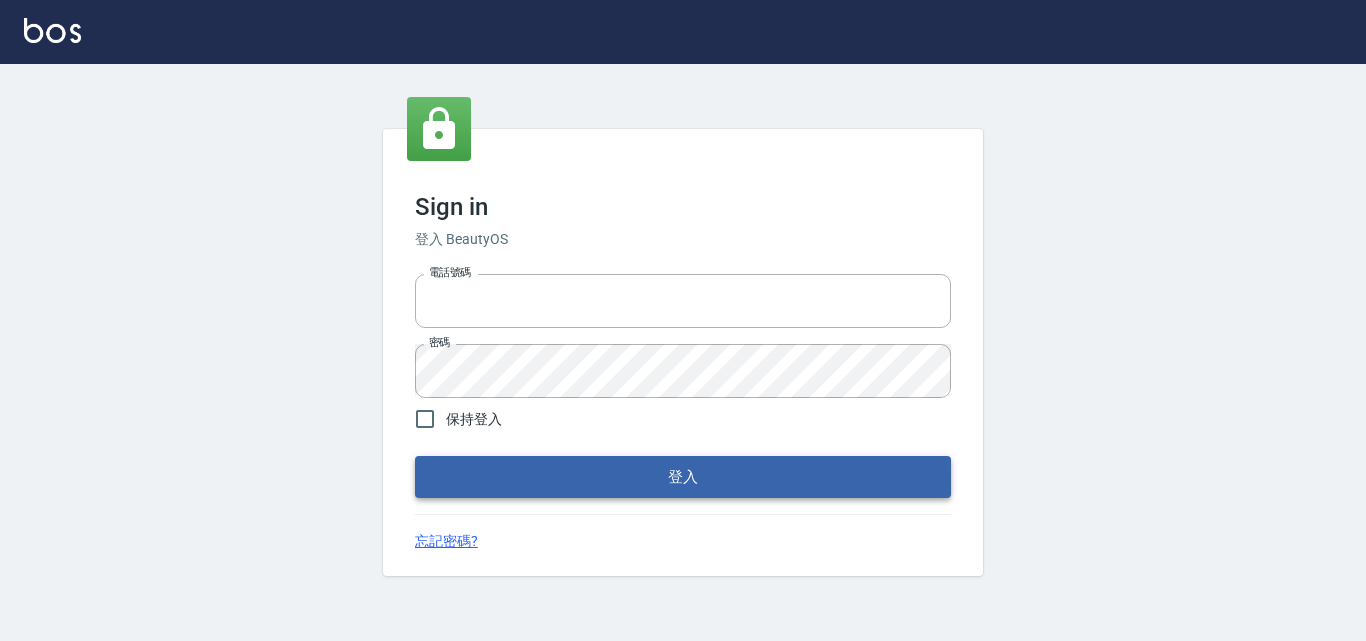 type on "[PHONE]" 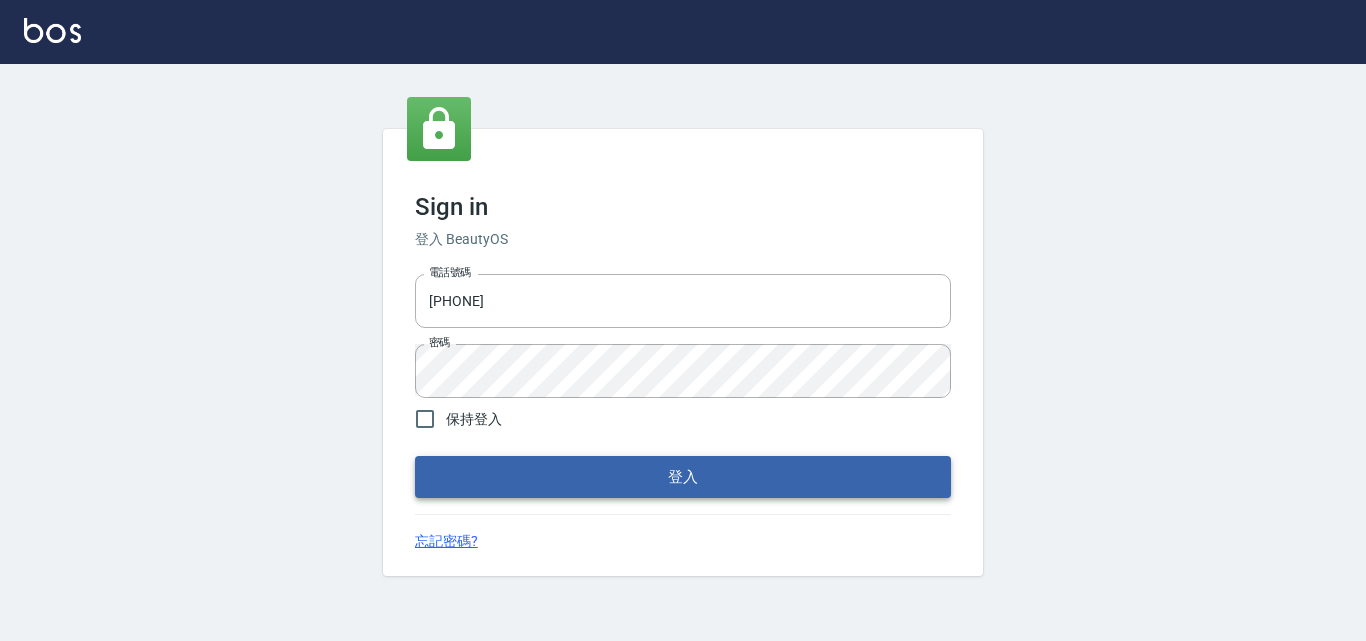 click on "登入" at bounding box center (683, 477) 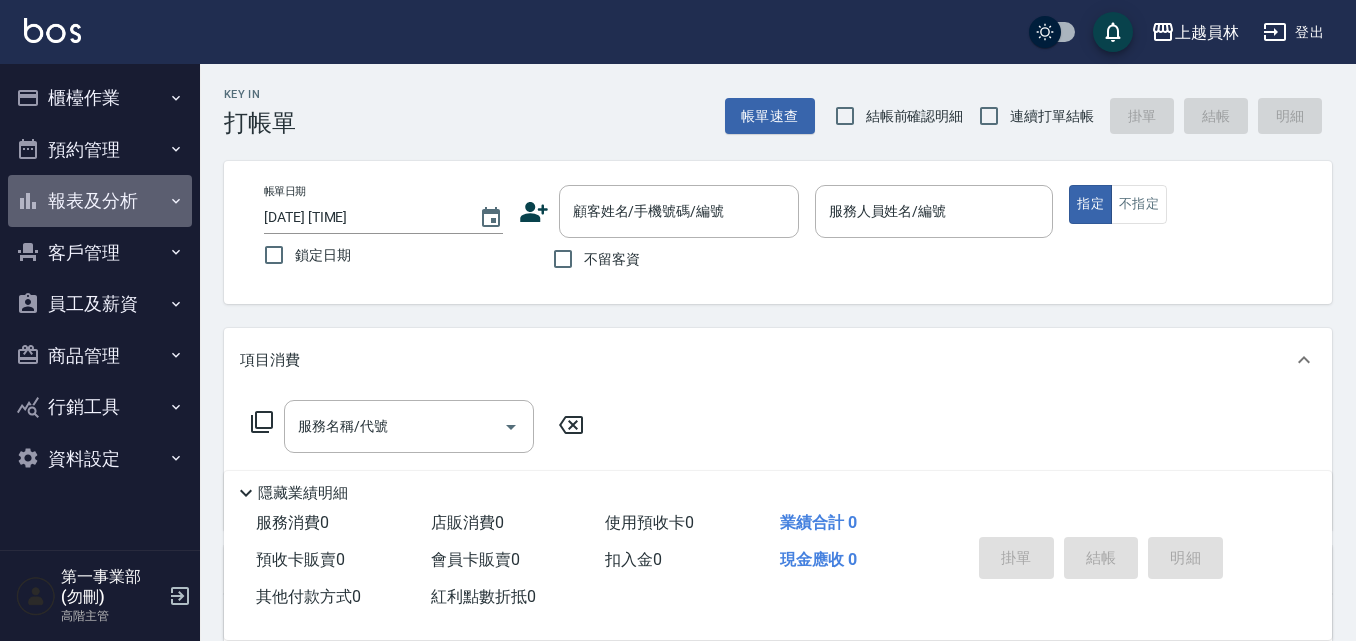 click on "報表及分析" at bounding box center [100, 201] 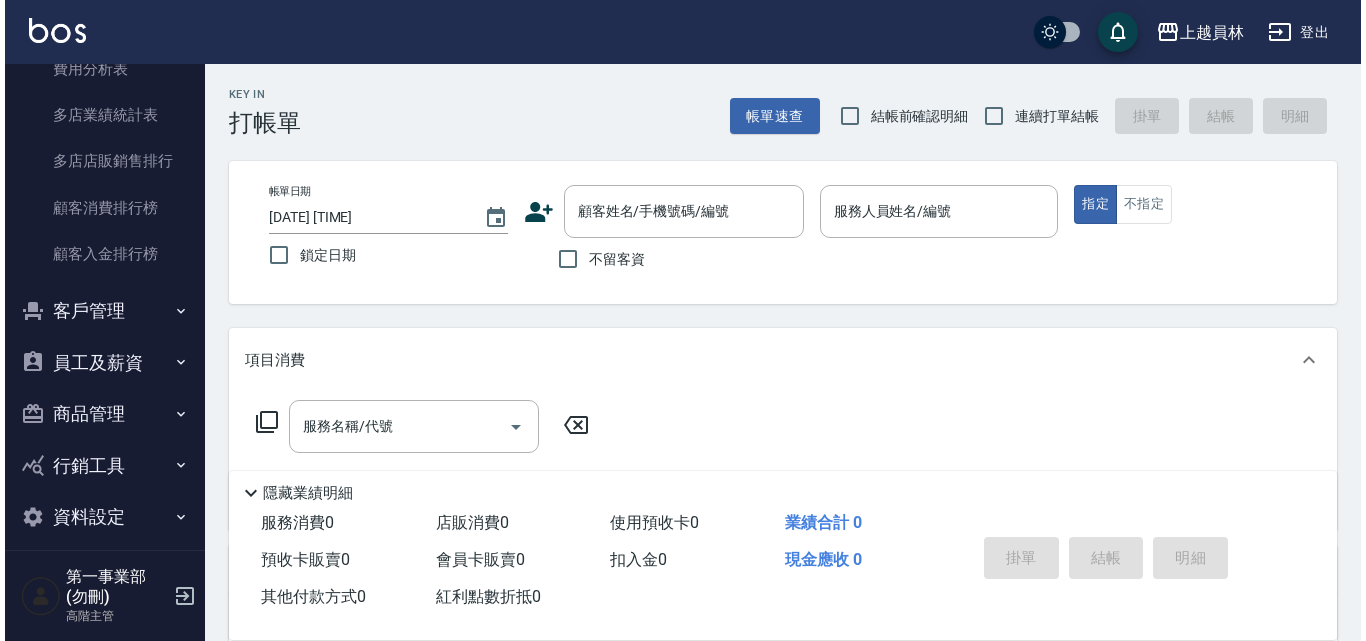 scroll, scrollTop: 1917, scrollLeft: 0, axis: vertical 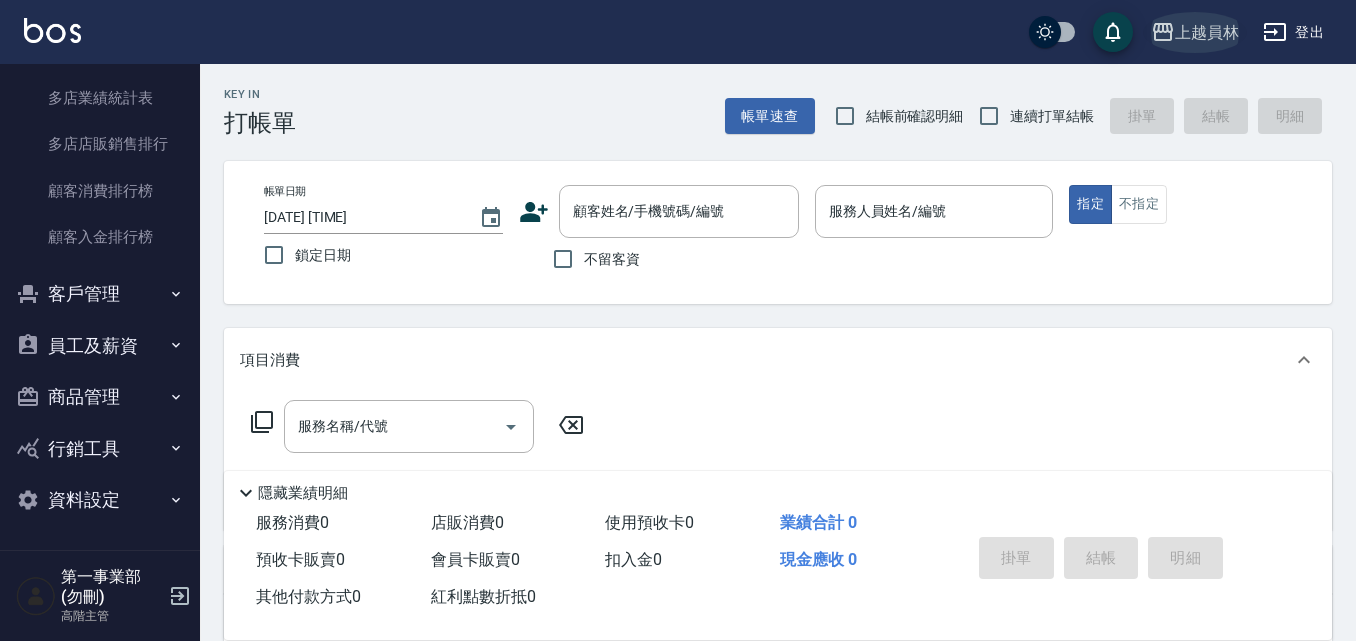 click 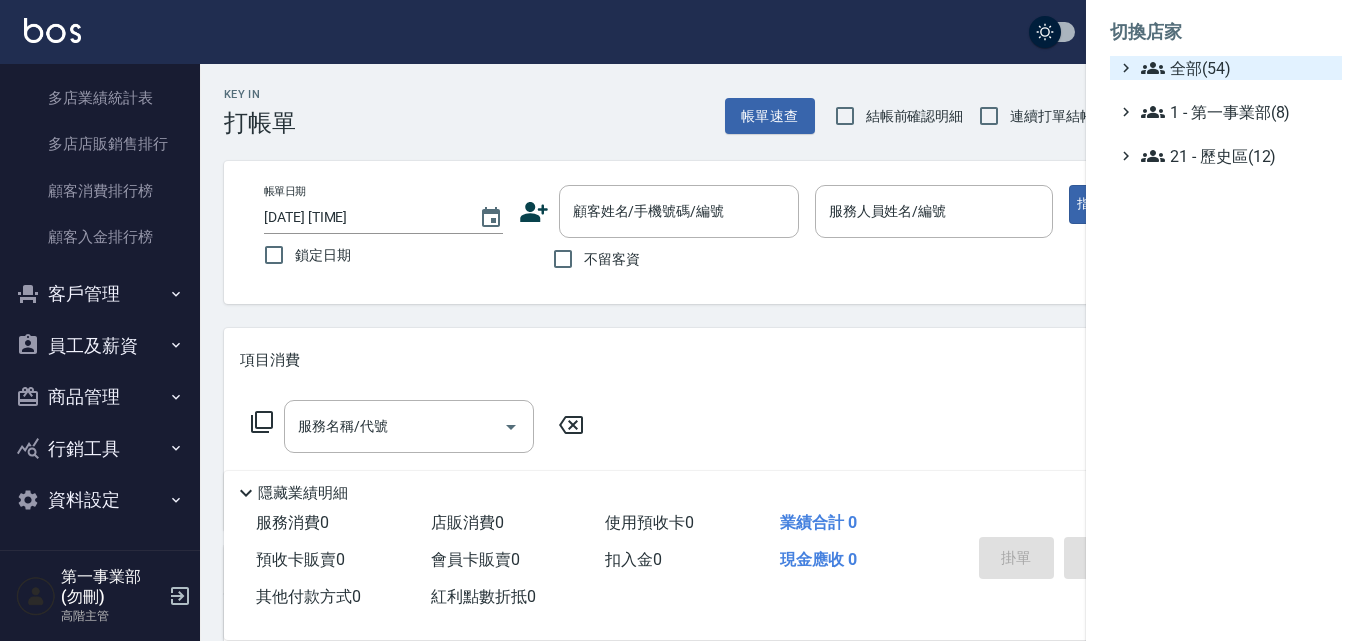 click on "全部(54)" at bounding box center (1237, 68) 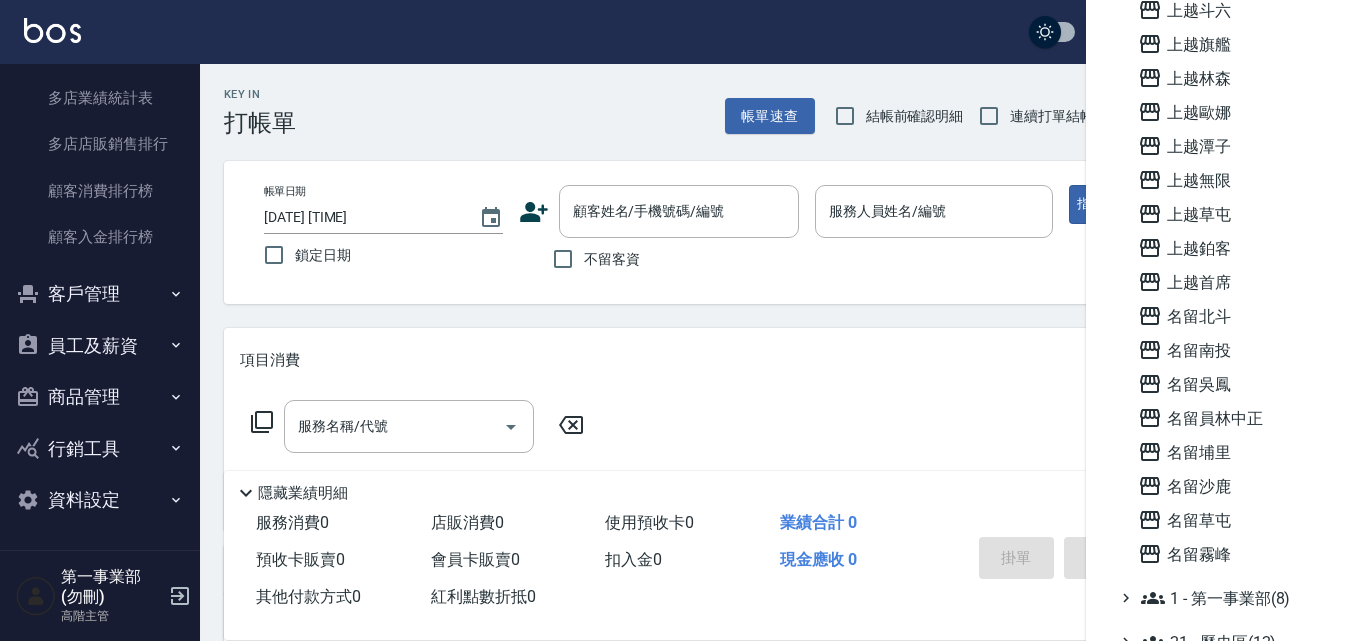 scroll, scrollTop: 1361, scrollLeft: 0, axis: vertical 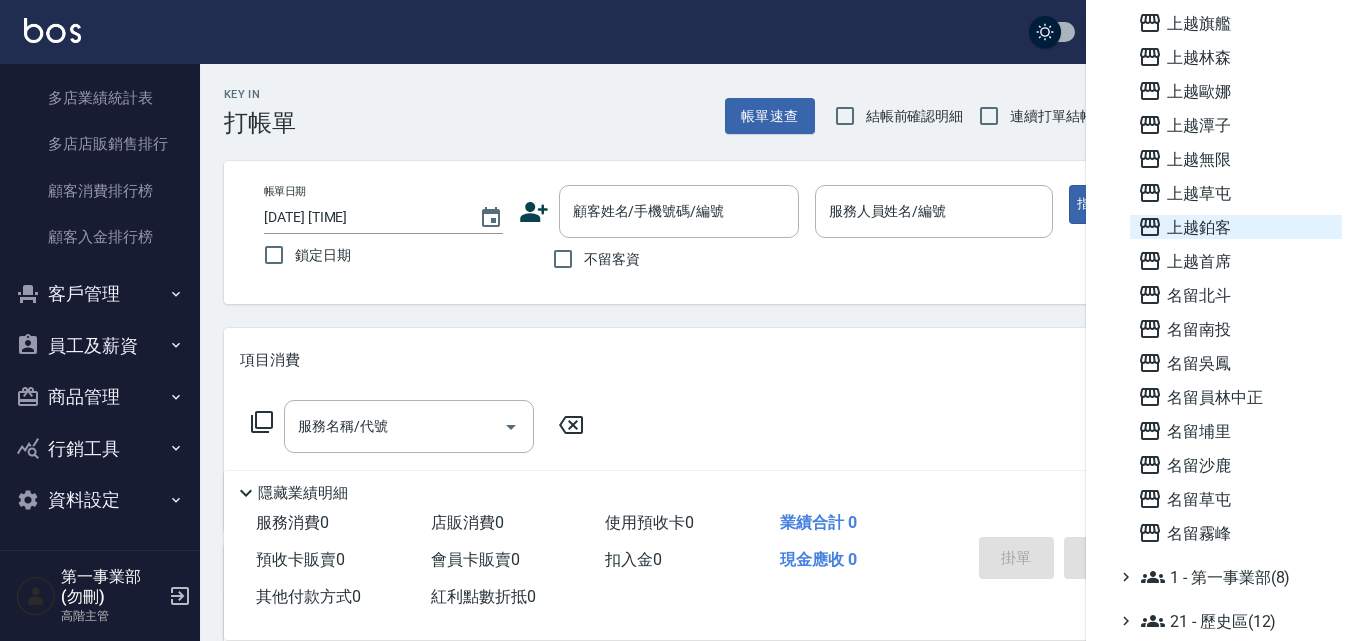 click on "上越鉑客" at bounding box center (1236, 227) 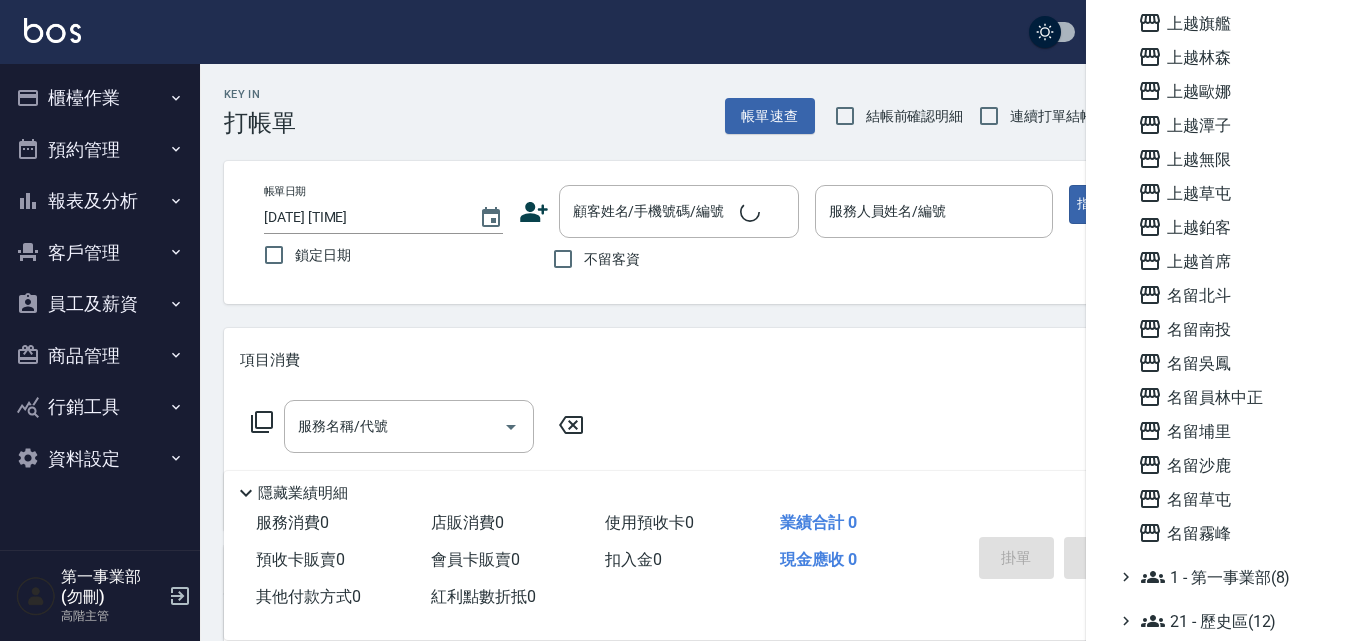 scroll, scrollTop: 0, scrollLeft: 0, axis: both 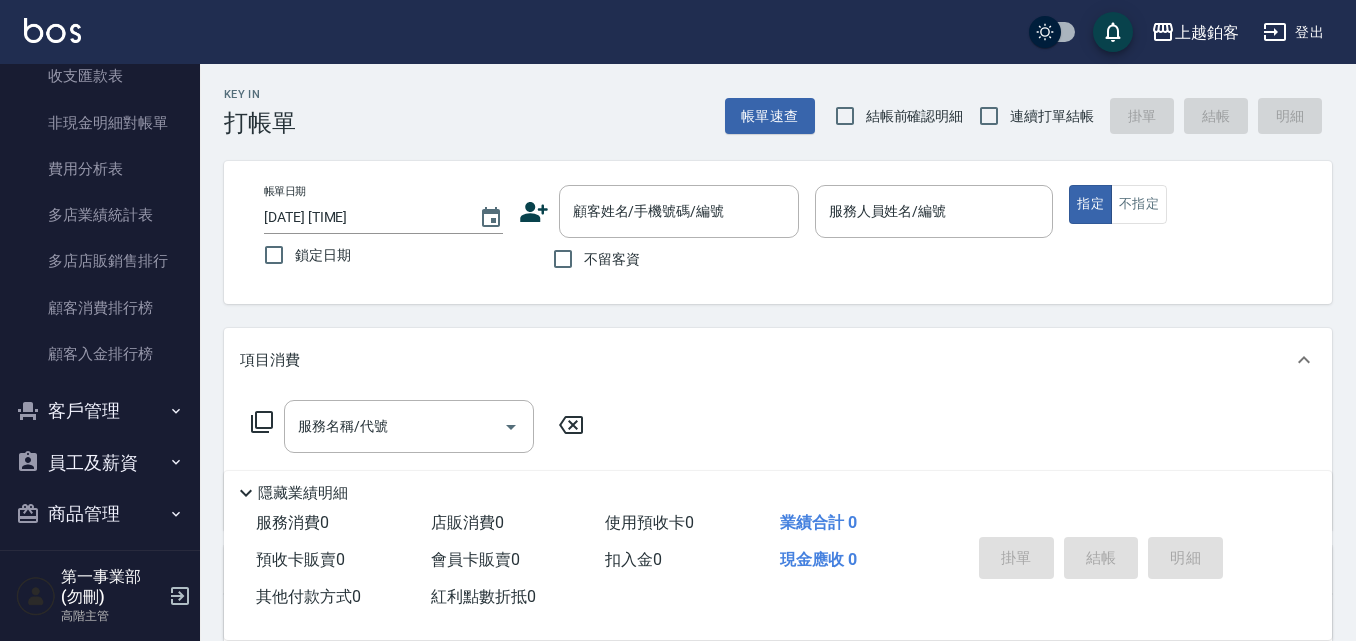 click on "客戶管理" at bounding box center (100, 411) 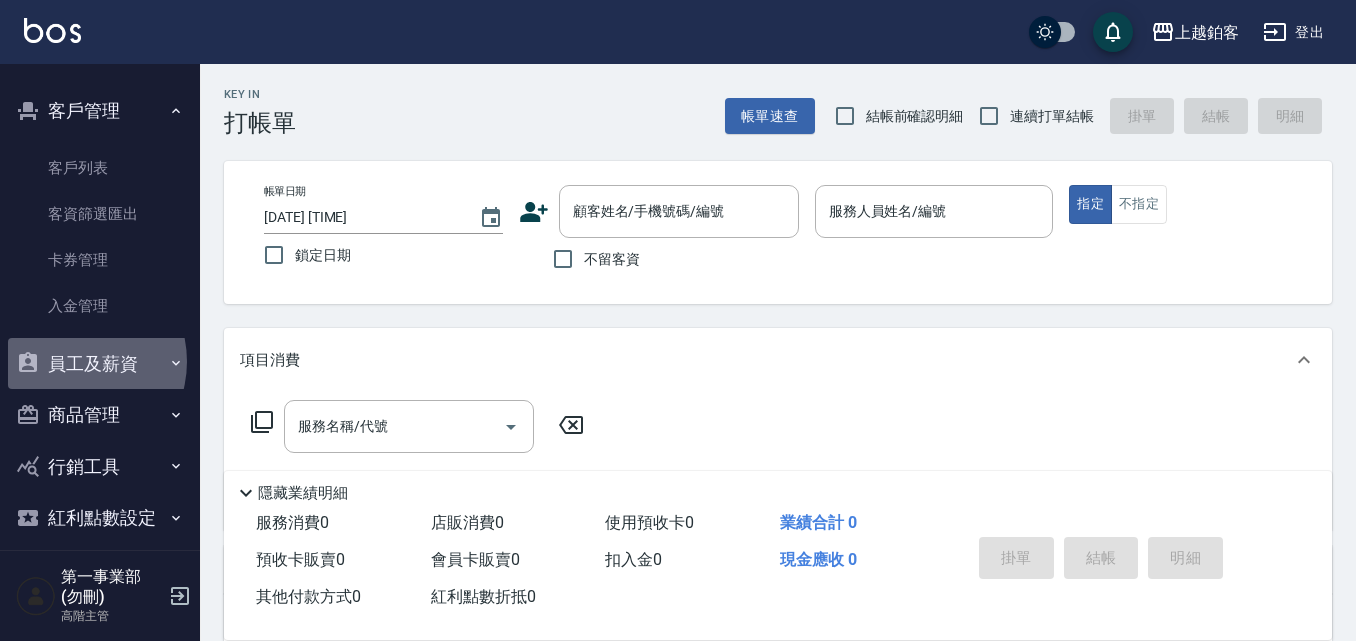 click on "員工及薪資" at bounding box center [100, 364] 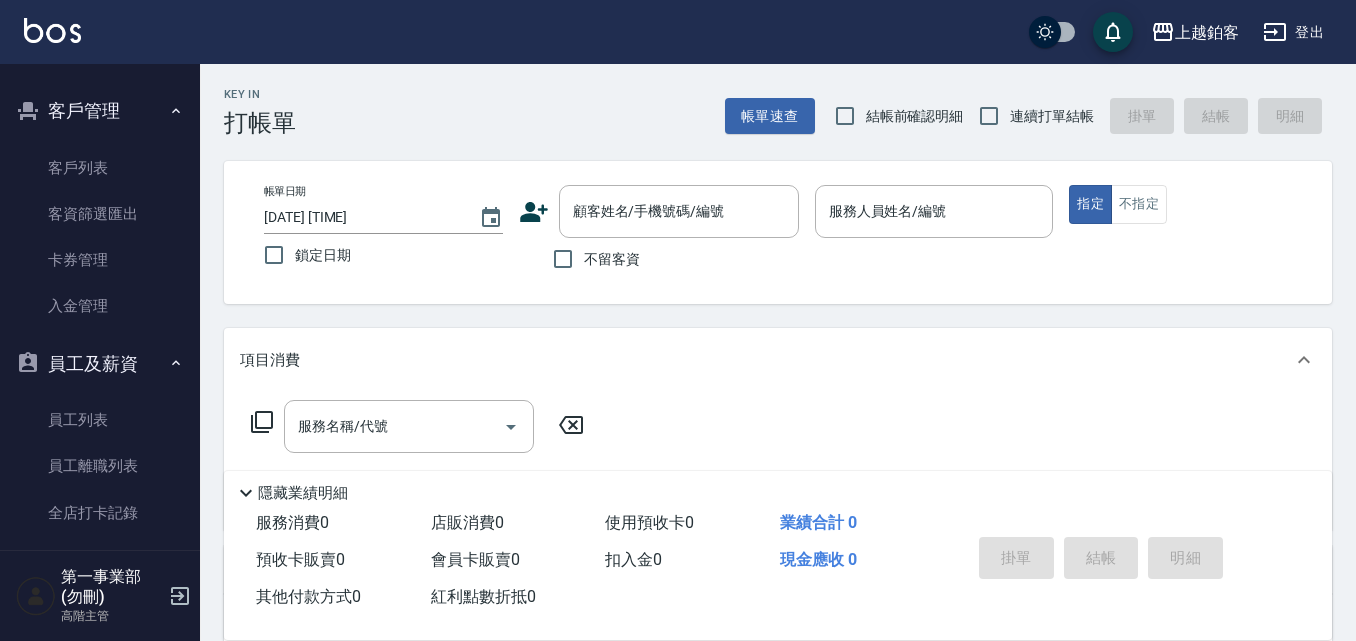 scroll, scrollTop: 2500, scrollLeft: 0, axis: vertical 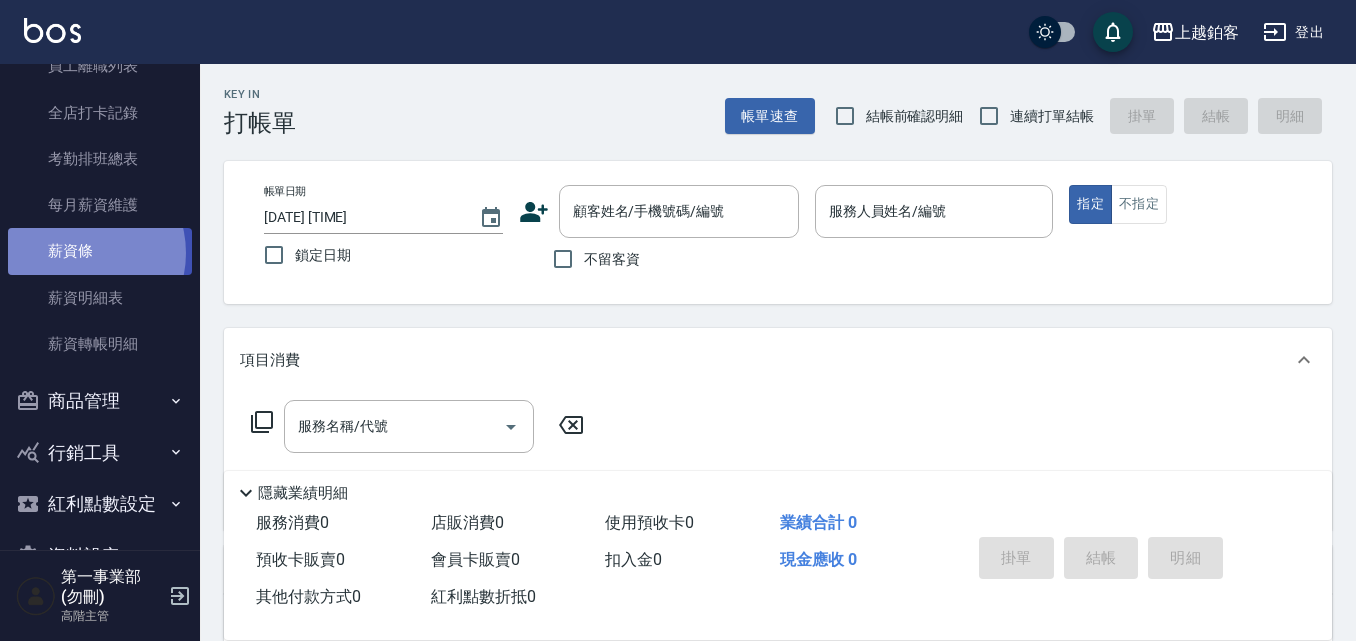 click on "薪資條" at bounding box center [100, 251] 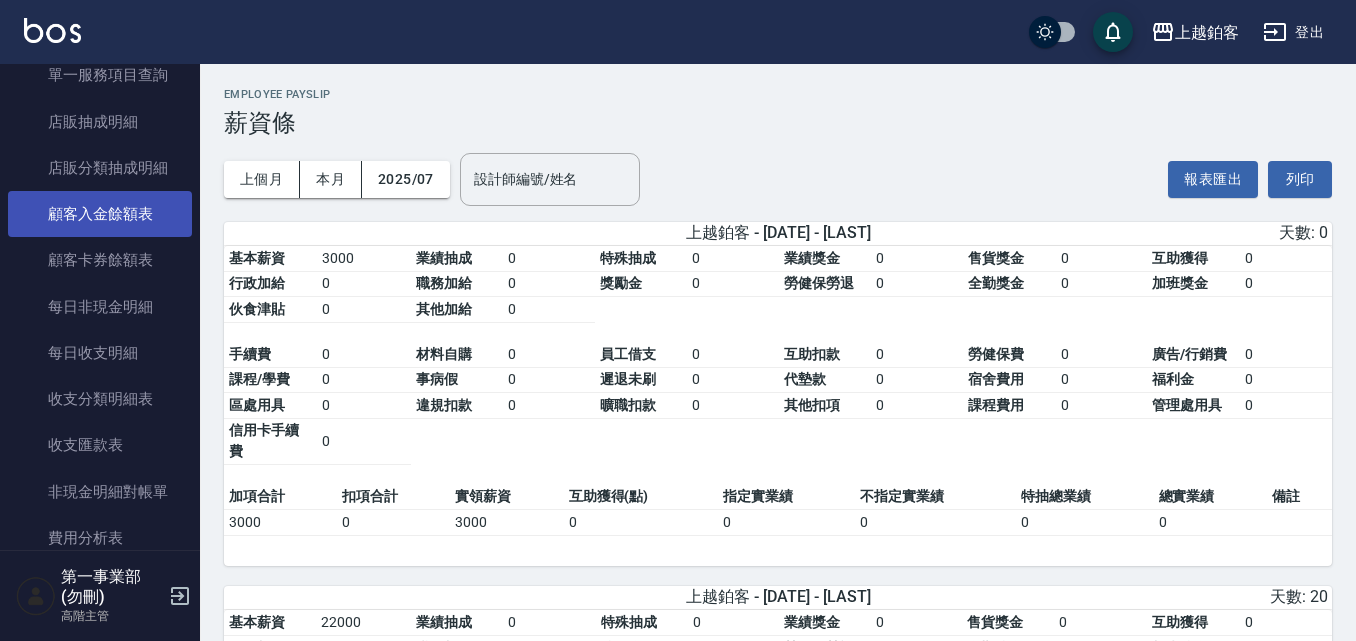 scroll, scrollTop: 1400, scrollLeft: 0, axis: vertical 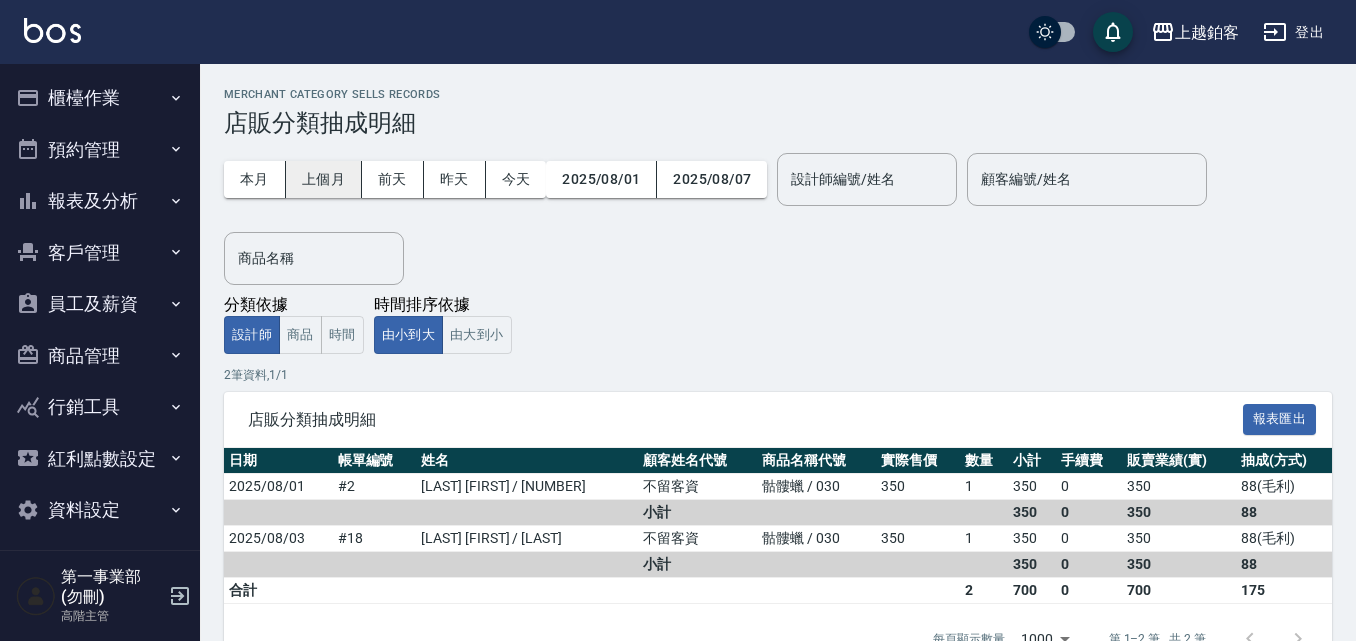 click on "上個月" at bounding box center (324, 179) 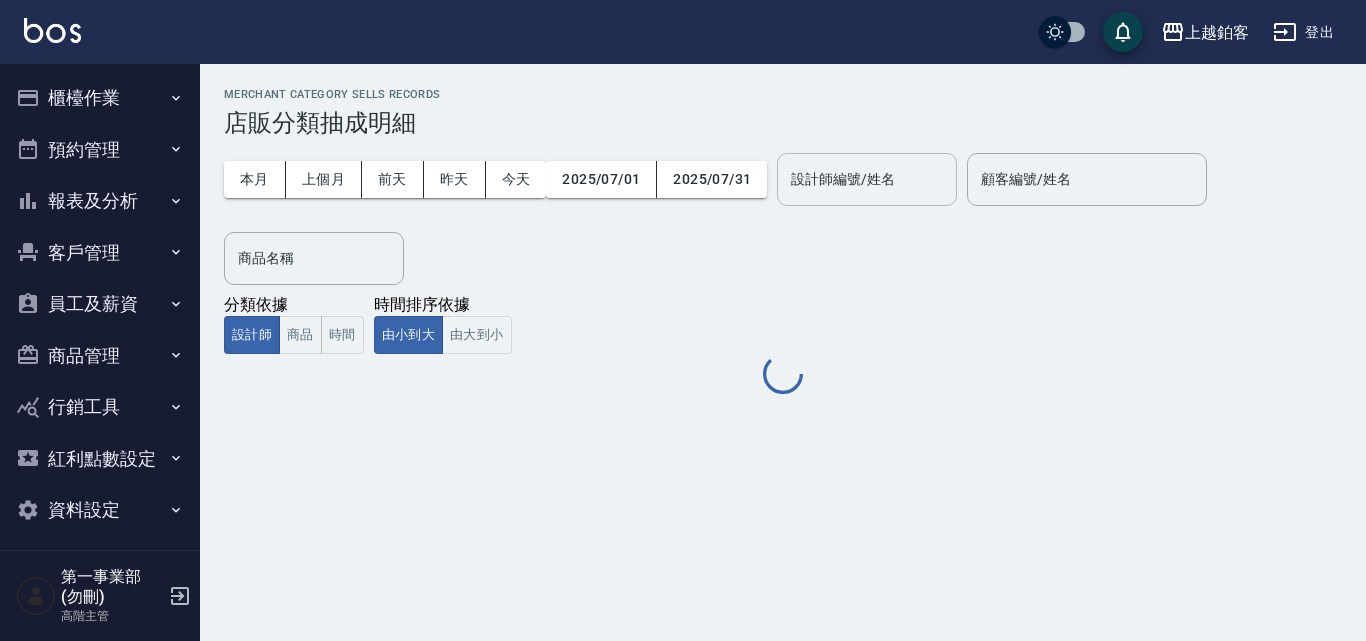 click on "設計師編號/姓名 設計師編號/姓名" at bounding box center [867, 179] 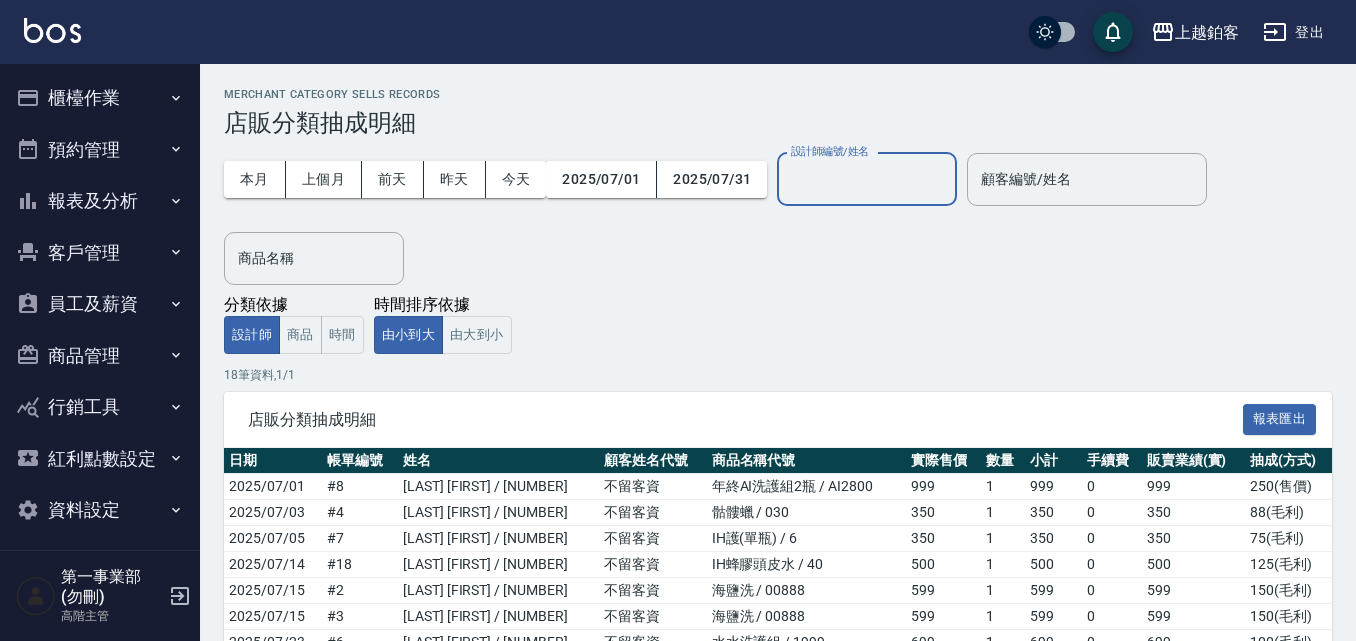 click on "設計師編號/姓名" at bounding box center [867, 179] 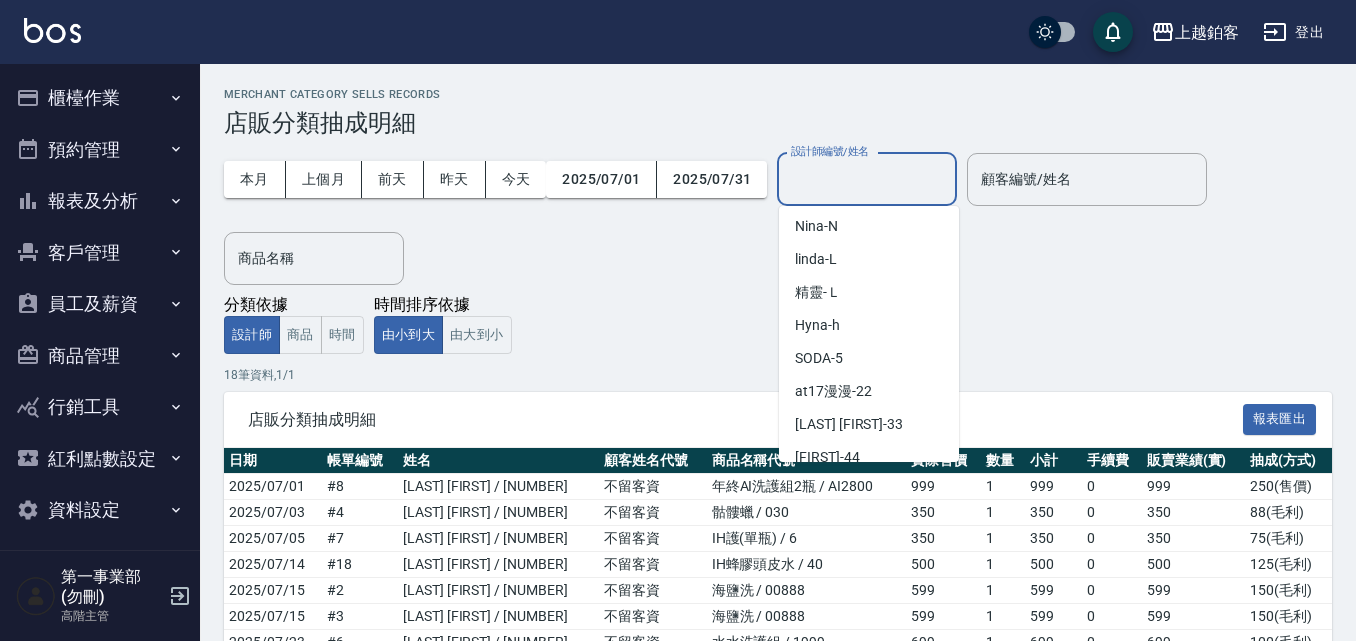 scroll, scrollTop: 0, scrollLeft: 0, axis: both 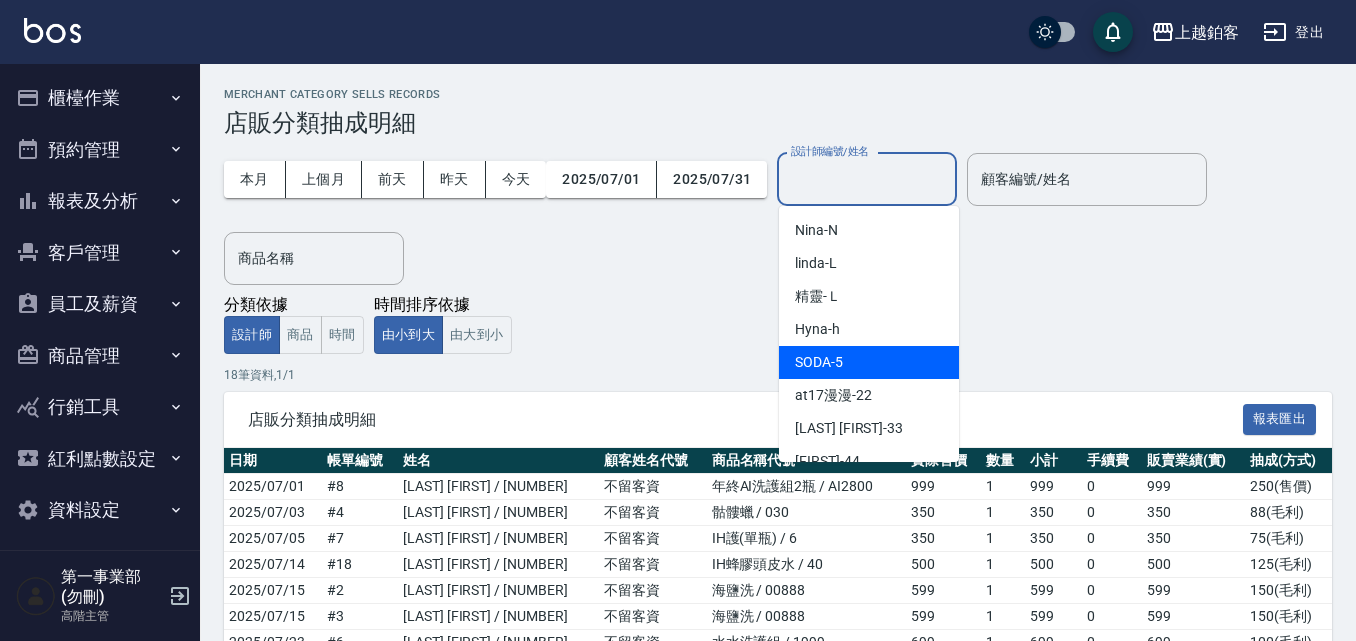 click on "SODA -5" at bounding box center [869, 362] 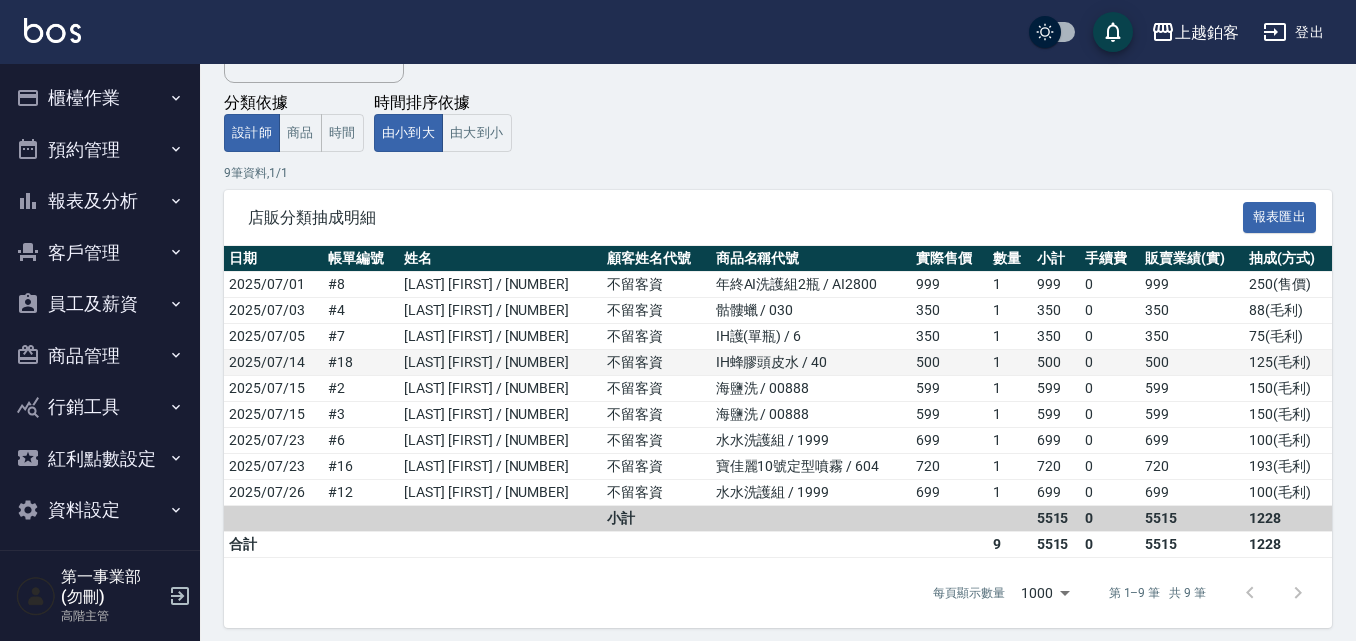 scroll, scrollTop: 216, scrollLeft: 0, axis: vertical 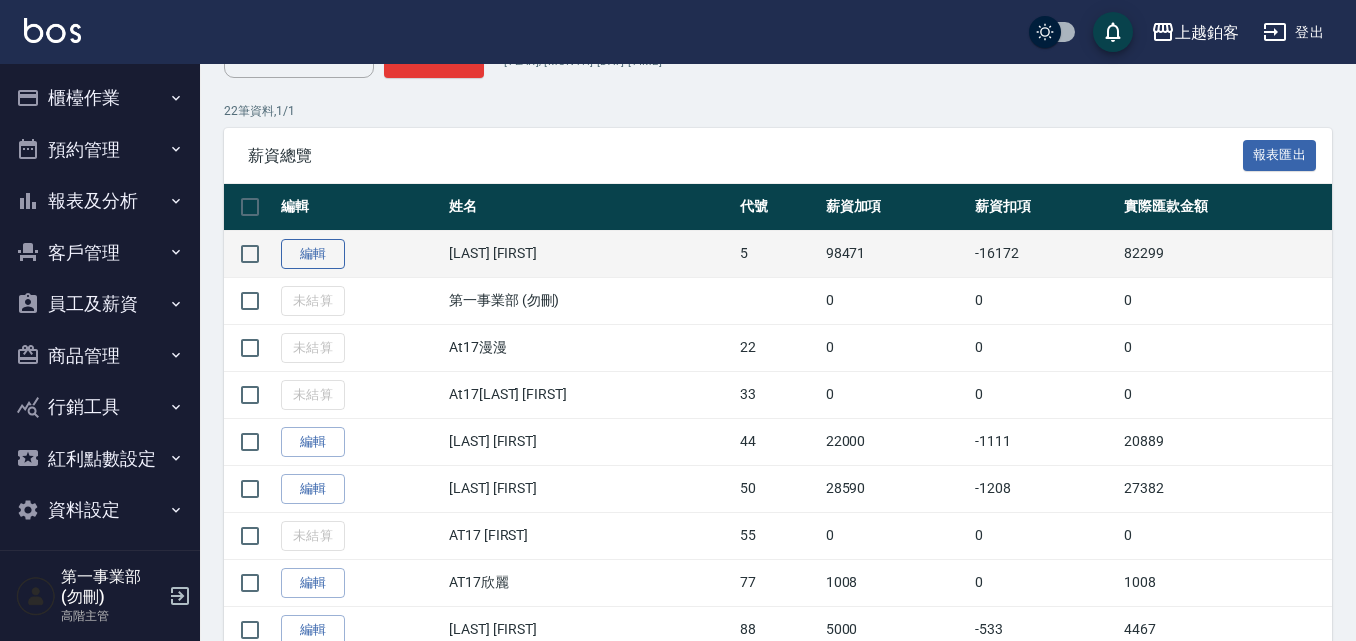 click on "編輯" at bounding box center [313, 254] 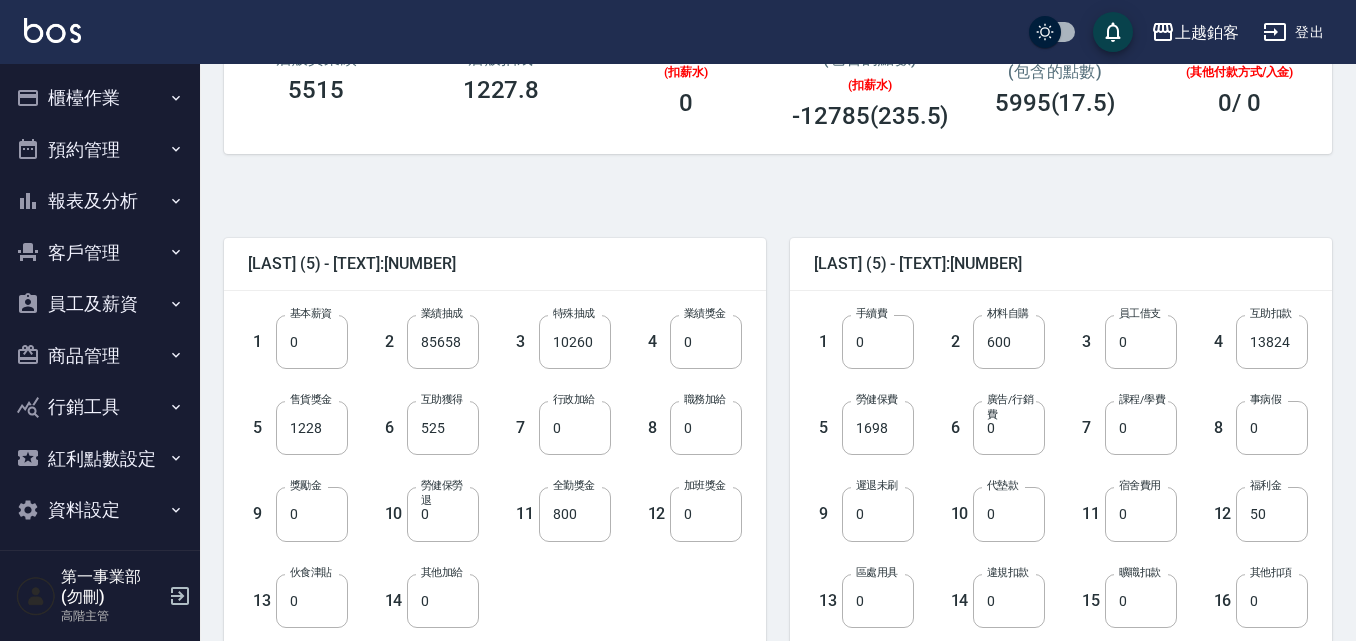 scroll, scrollTop: 400, scrollLeft: 0, axis: vertical 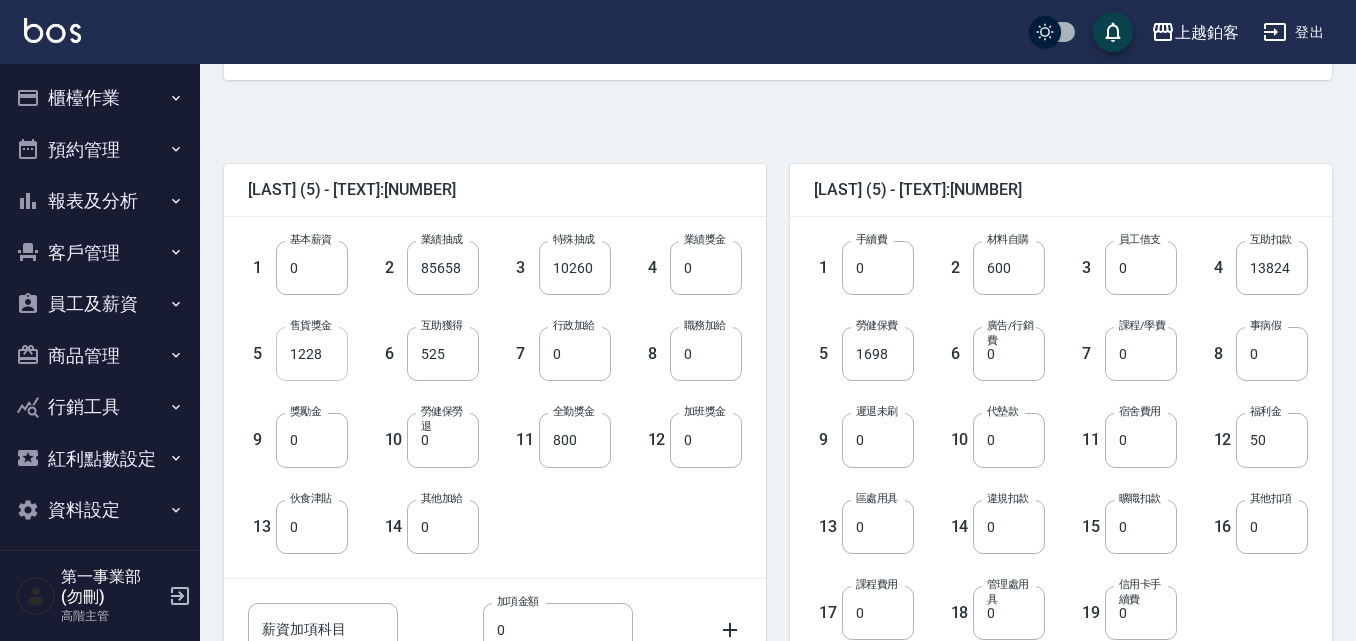 click on "1228" at bounding box center (312, 354) 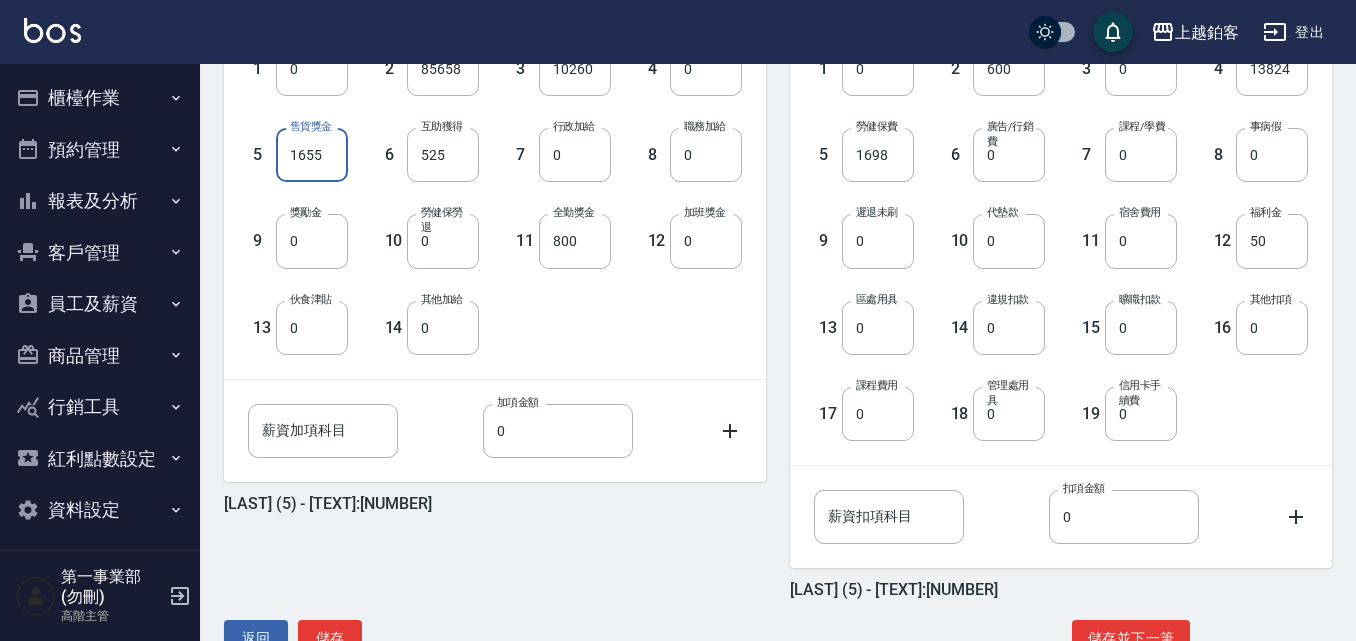 scroll, scrollTop: 658, scrollLeft: 0, axis: vertical 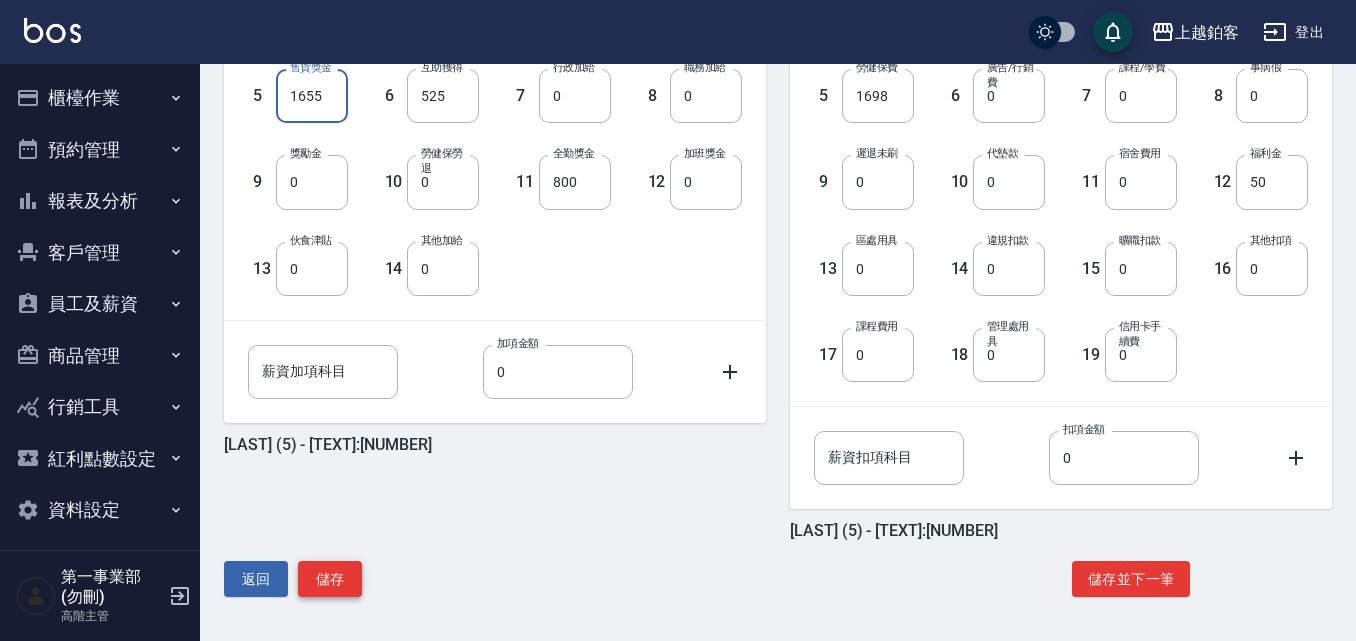 type on "1655" 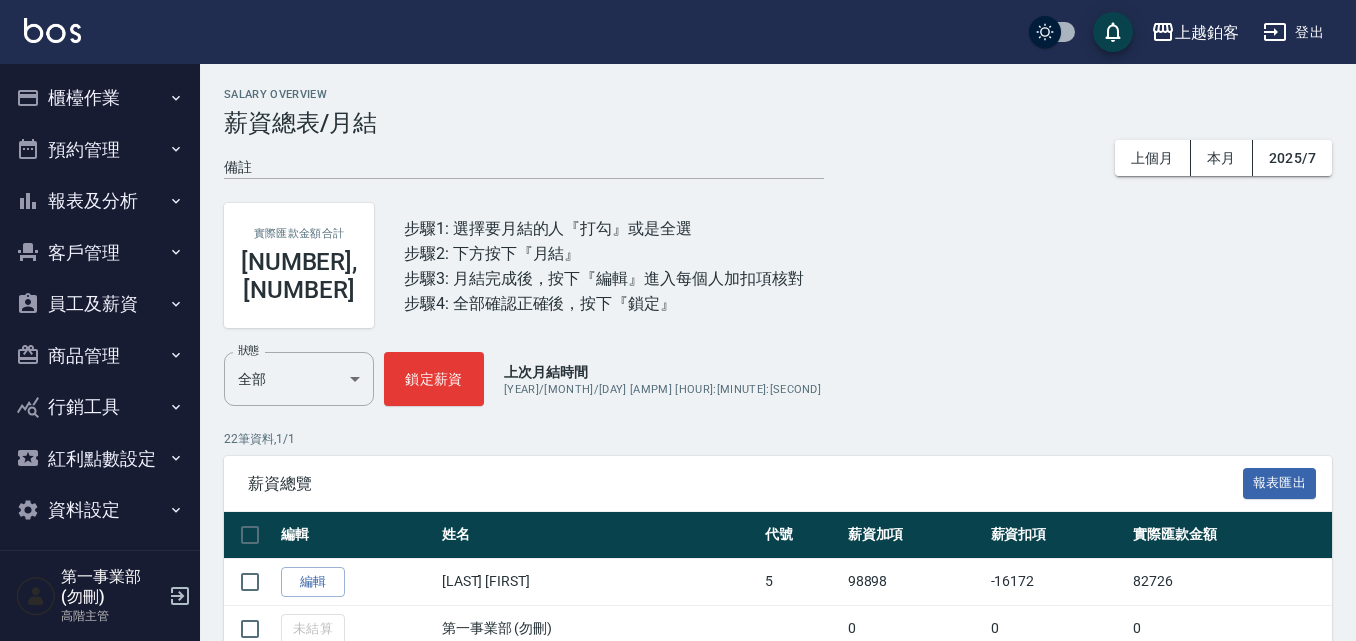scroll, scrollTop: 0, scrollLeft: 0, axis: both 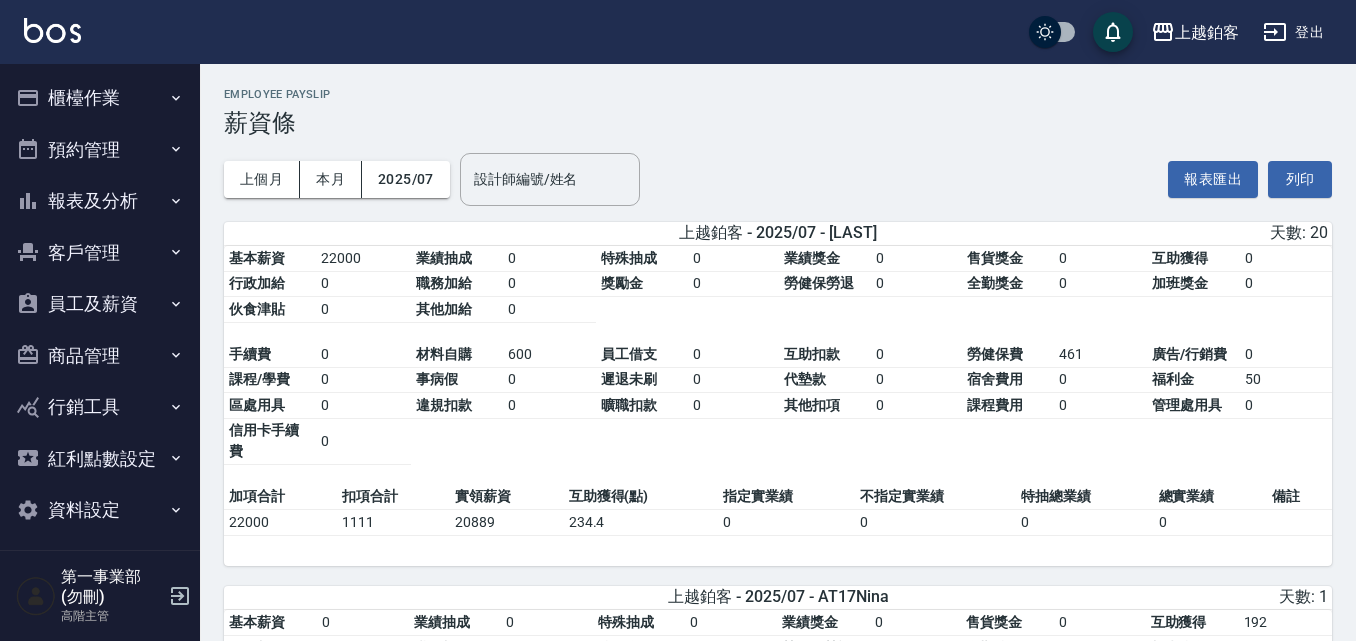 click on "上個月 本月 2025/07 設計師編號/姓名 設計師編號/姓名 報表匯出 列印" at bounding box center [778, 179] 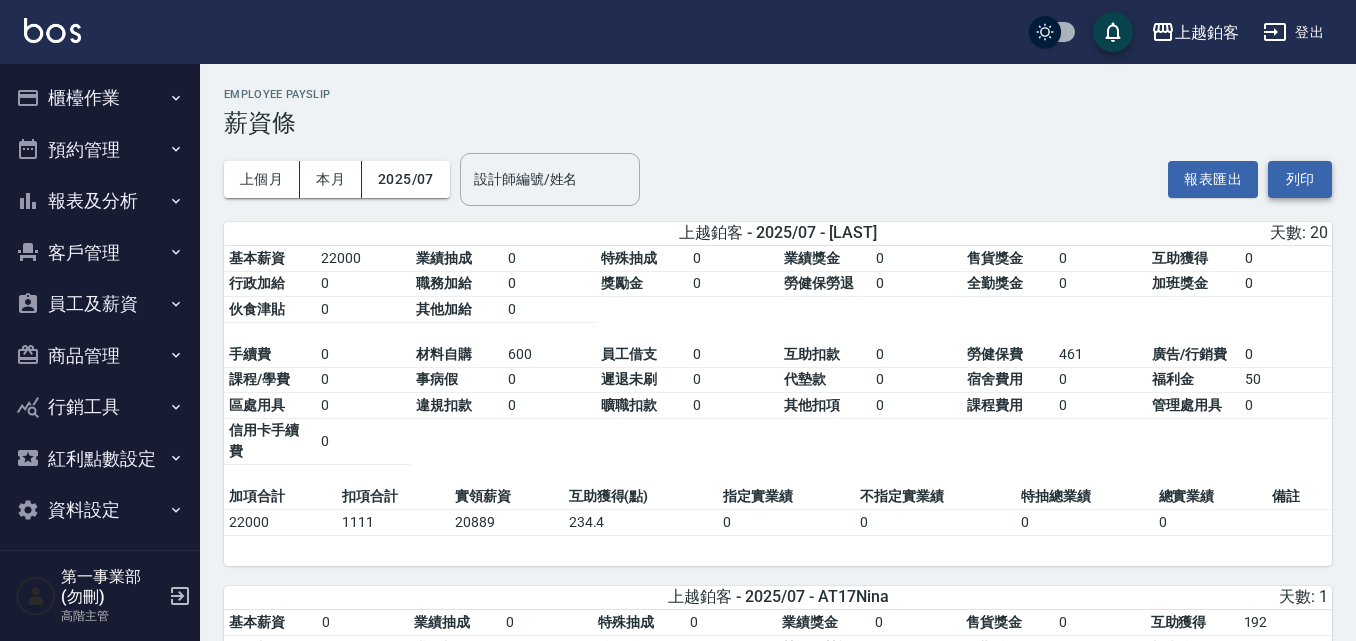 click on "列印" at bounding box center (1300, 179) 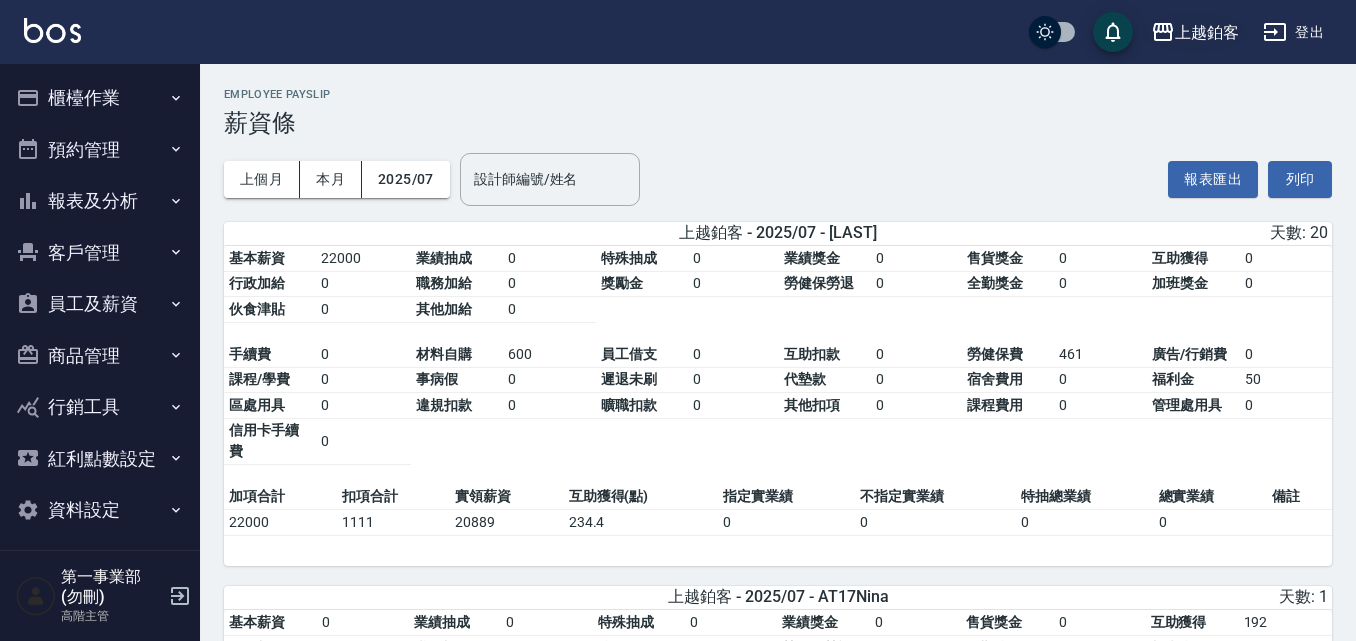 click on "上越鉑客" at bounding box center (1207, 32) 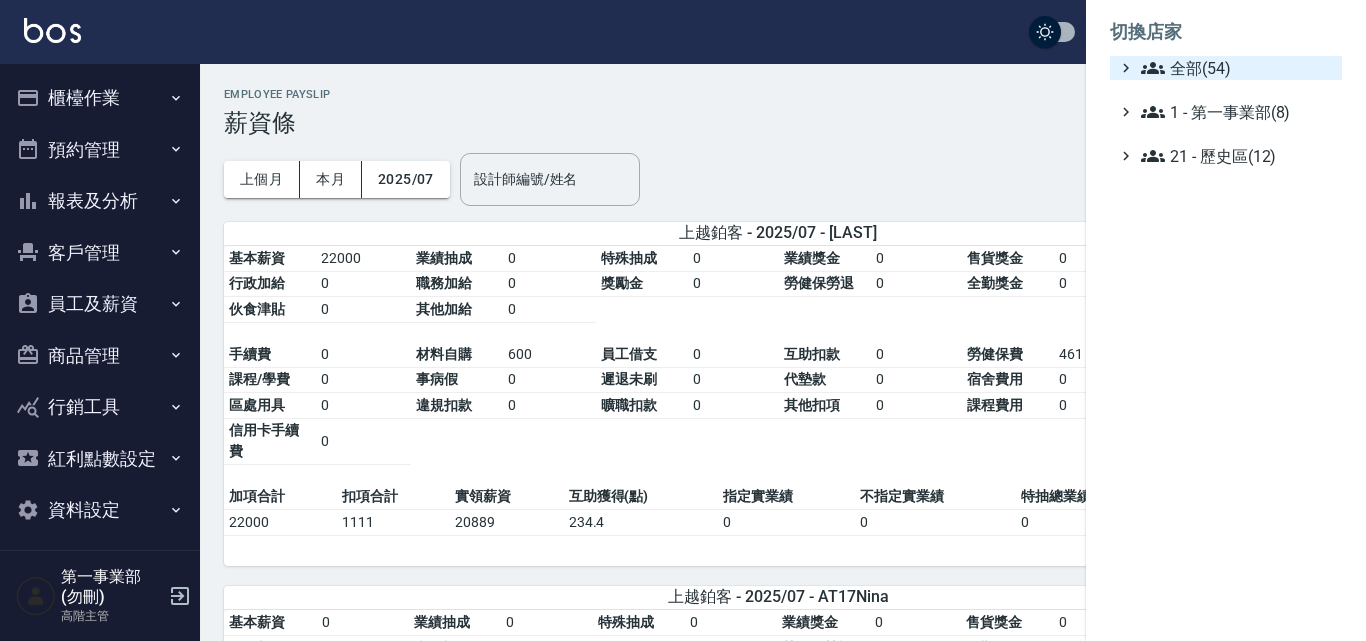 click on "全部(54)" at bounding box center [1237, 68] 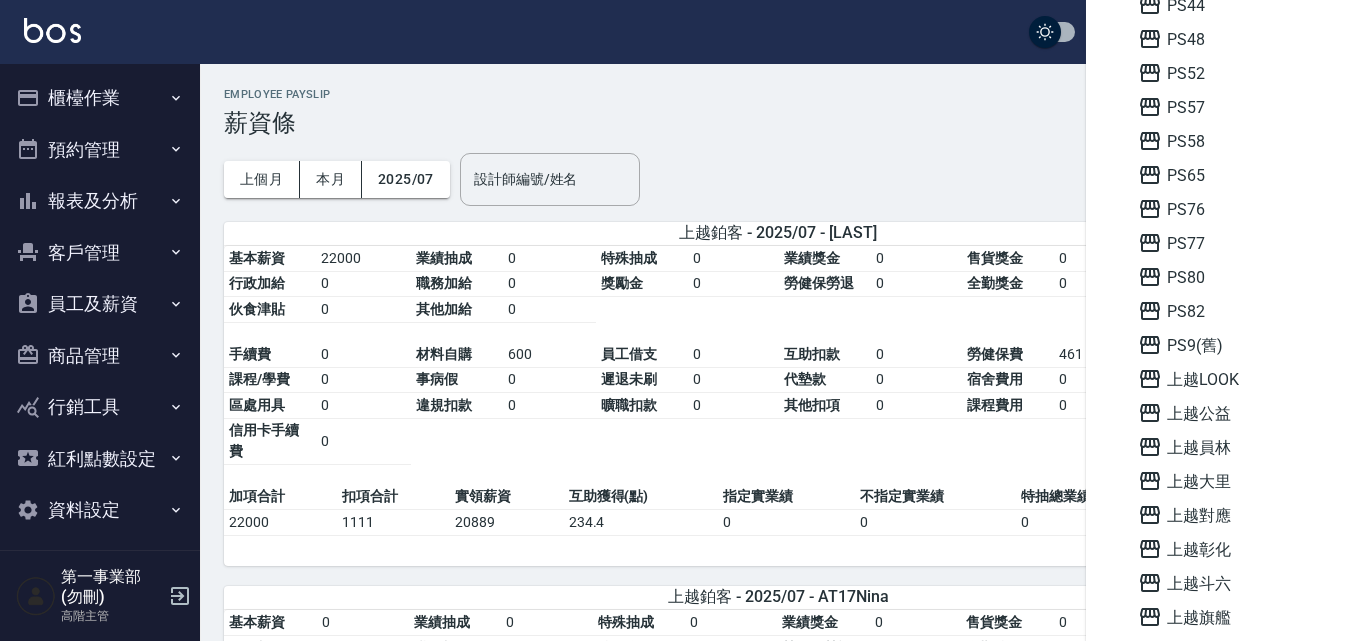 scroll, scrollTop: 800, scrollLeft: 0, axis: vertical 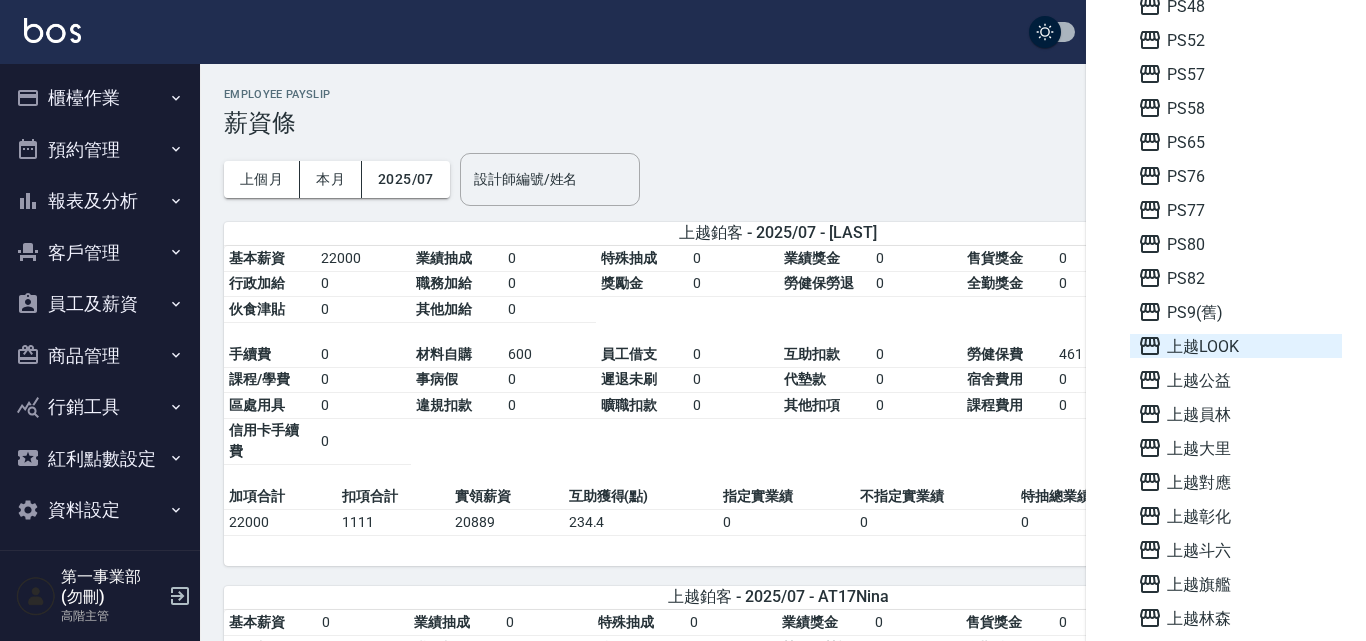 click on "上越LOOK" at bounding box center (1236, 346) 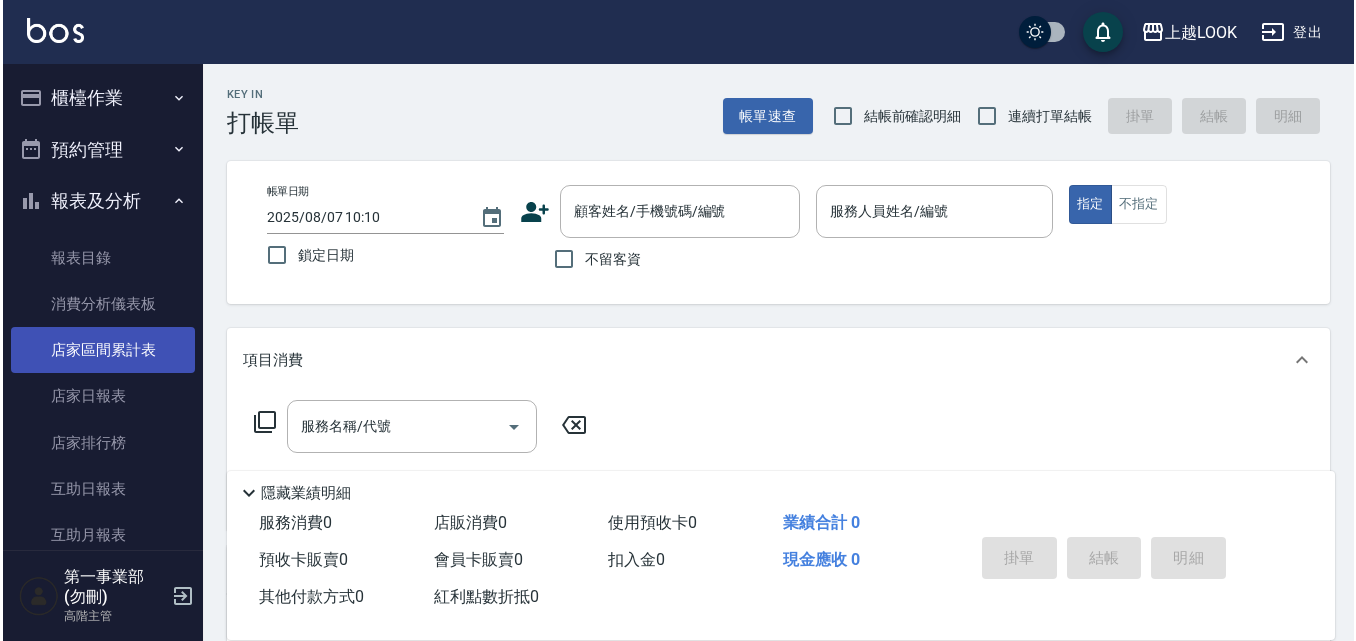 scroll, scrollTop: 0, scrollLeft: 0, axis: both 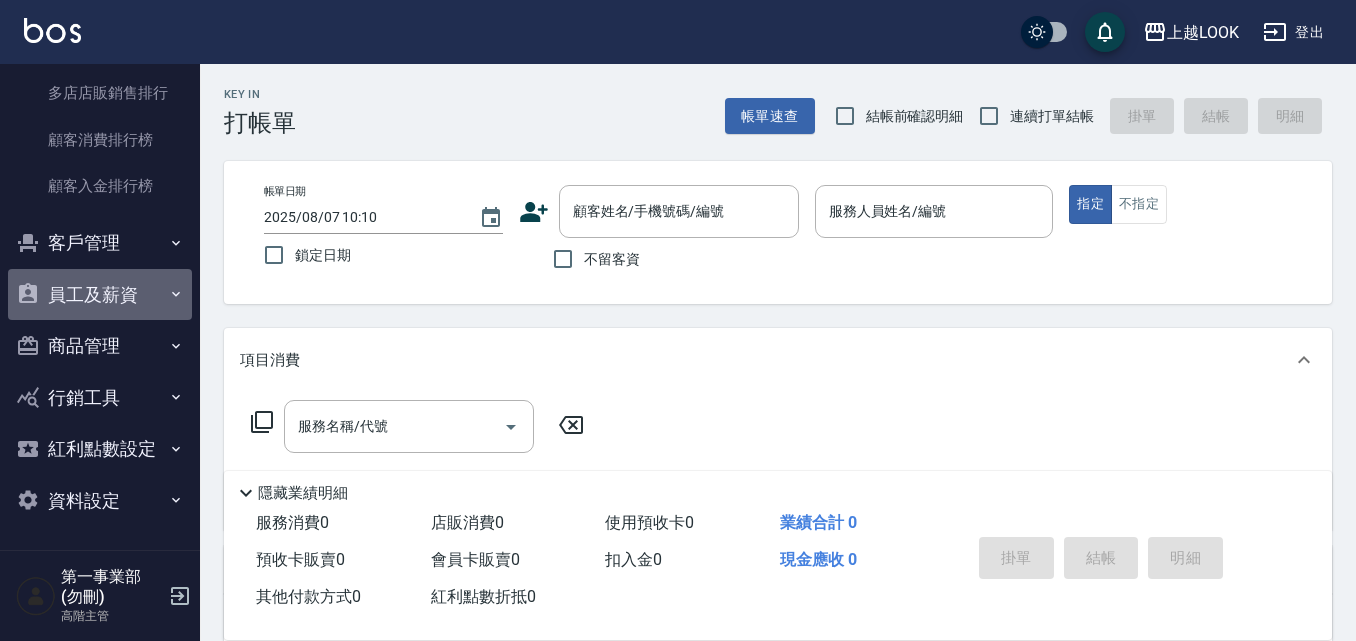 click on "員工及薪資" at bounding box center (100, 295) 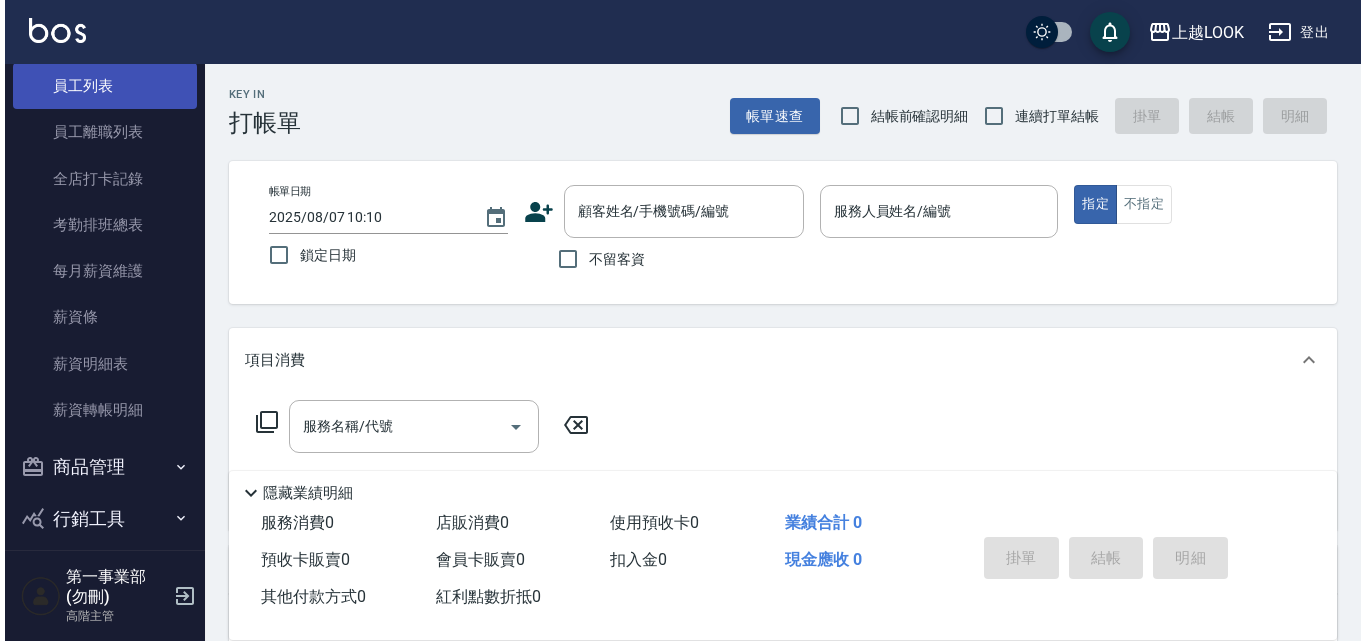 scroll, scrollTop: 2268, scrollLeft: 0, axis: vertical 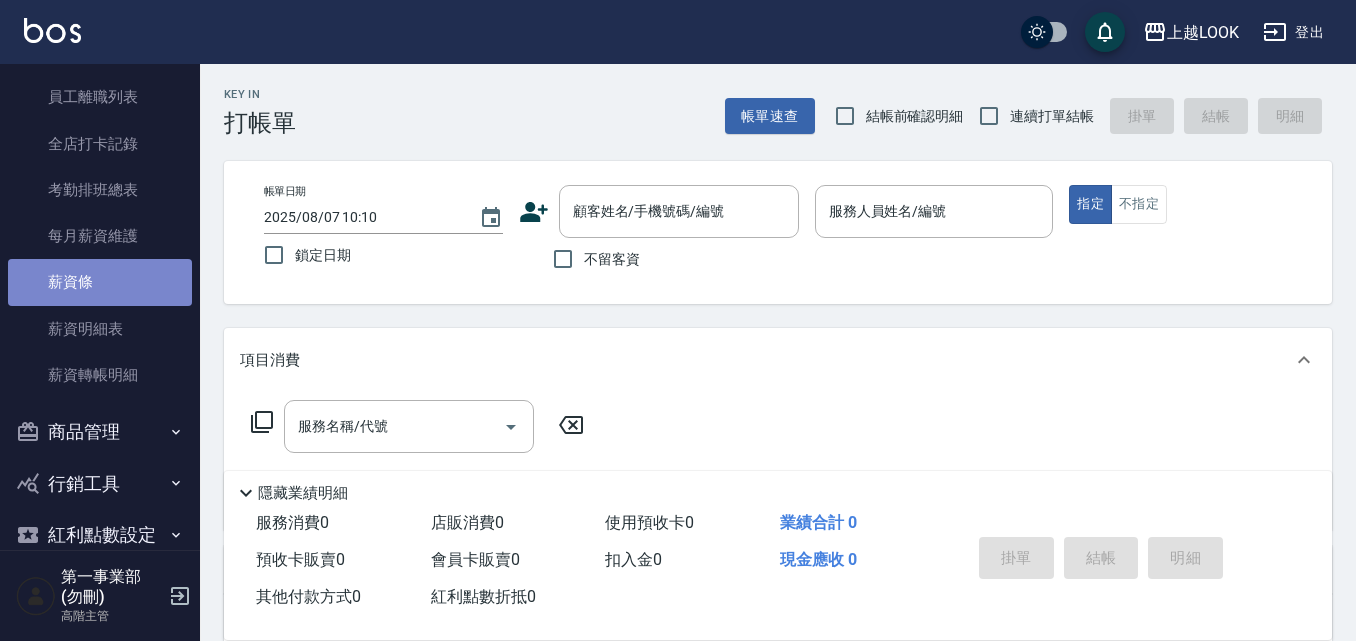 click on "薪資條" at bounding box center [100, 282] 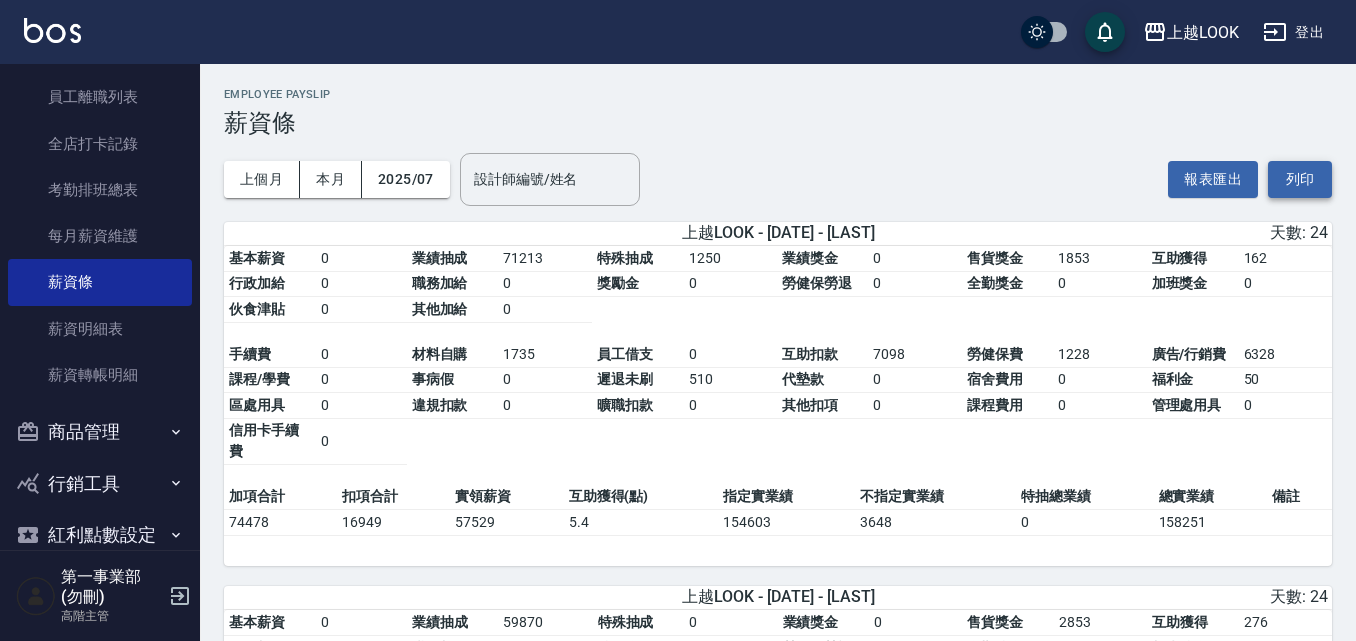 click on "列印" at bounding box center (1300, 179) 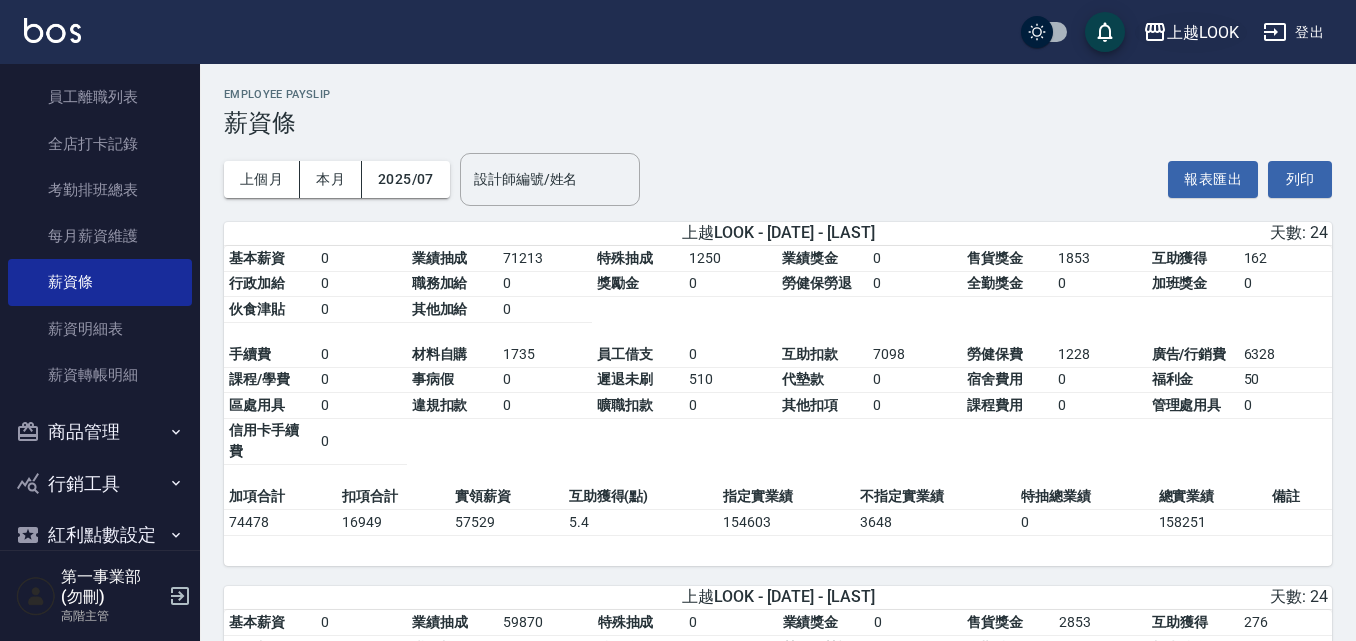 click on "上越LOOK" at bounding box center [1203, 32] 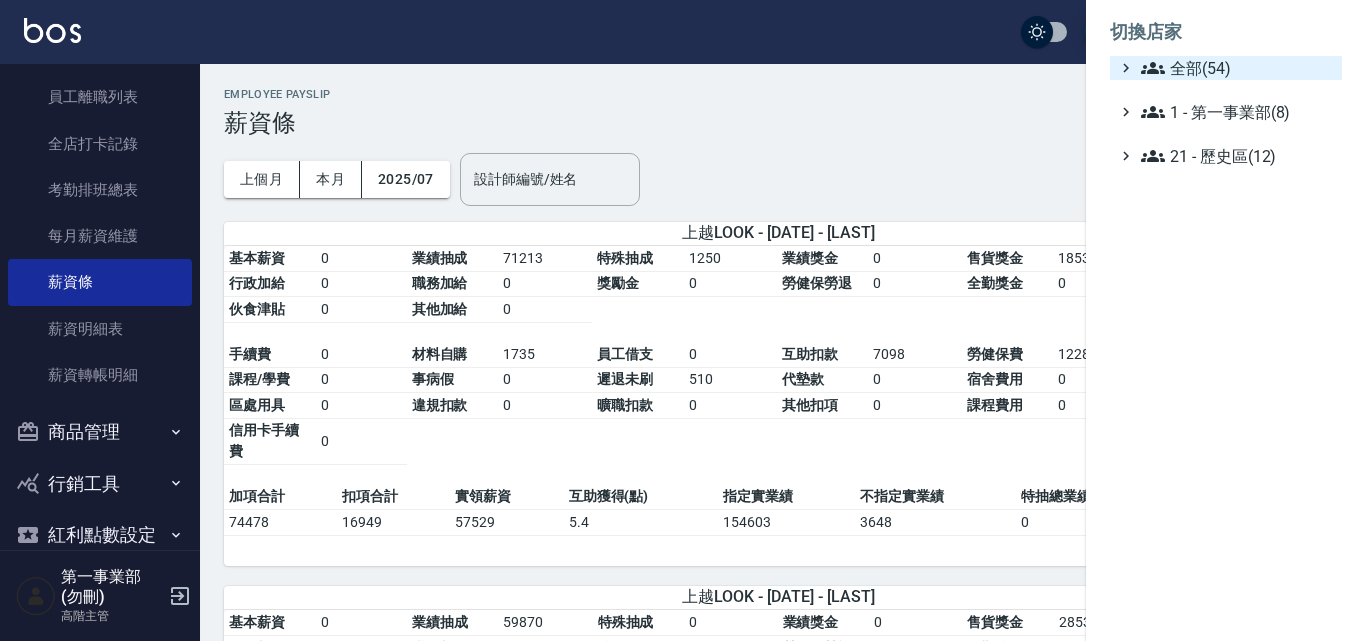 click on "全部(54)" at bounding box center [1237, 68] 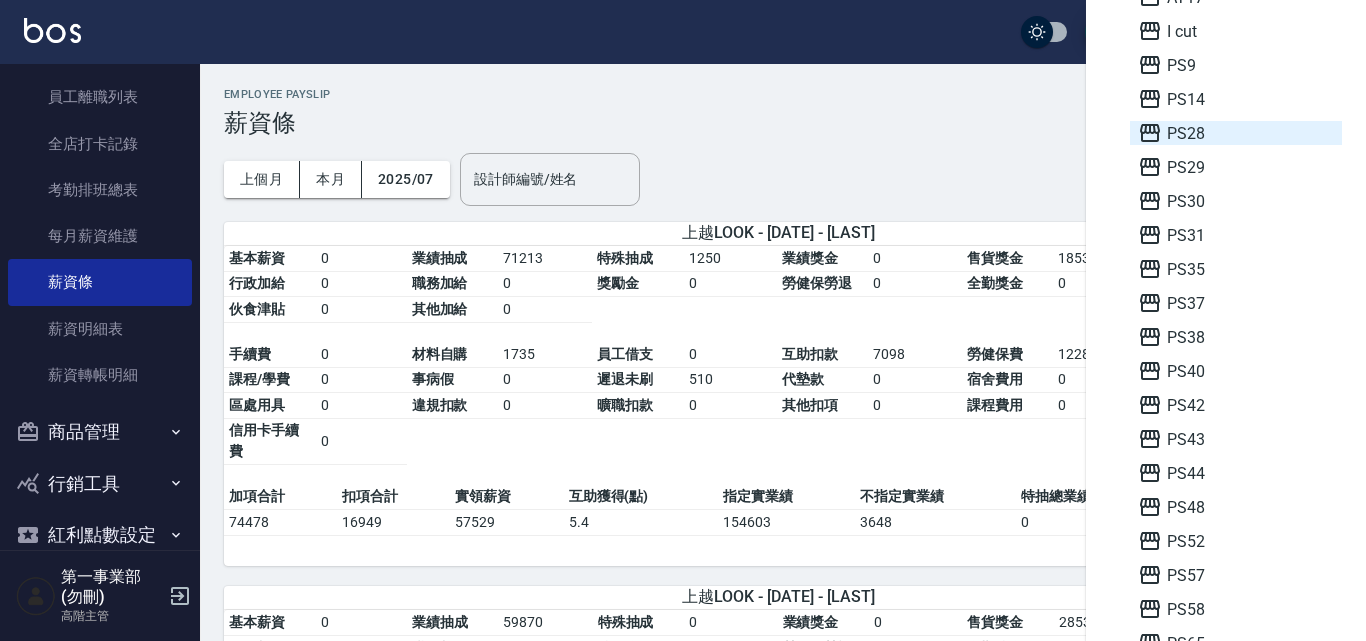 scroll, scrollTop: 300, scrollLeft: 0, axis: vertical 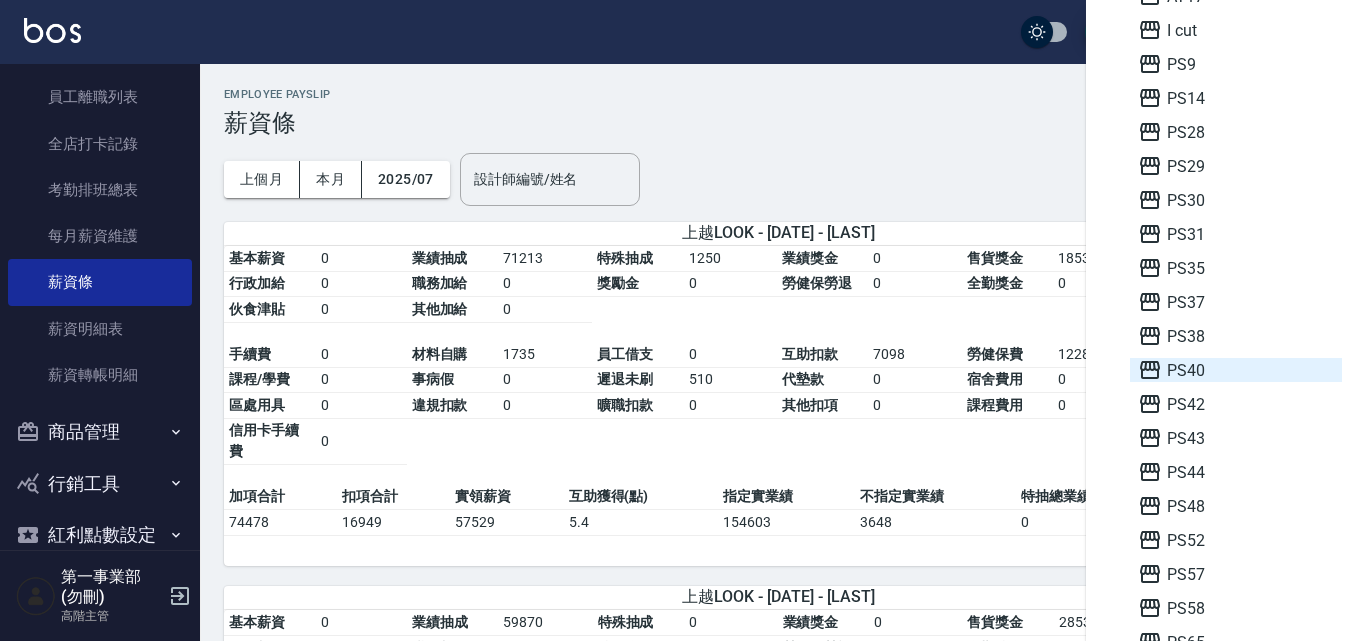 click on "PS40" at bounding box center [1236, 370] 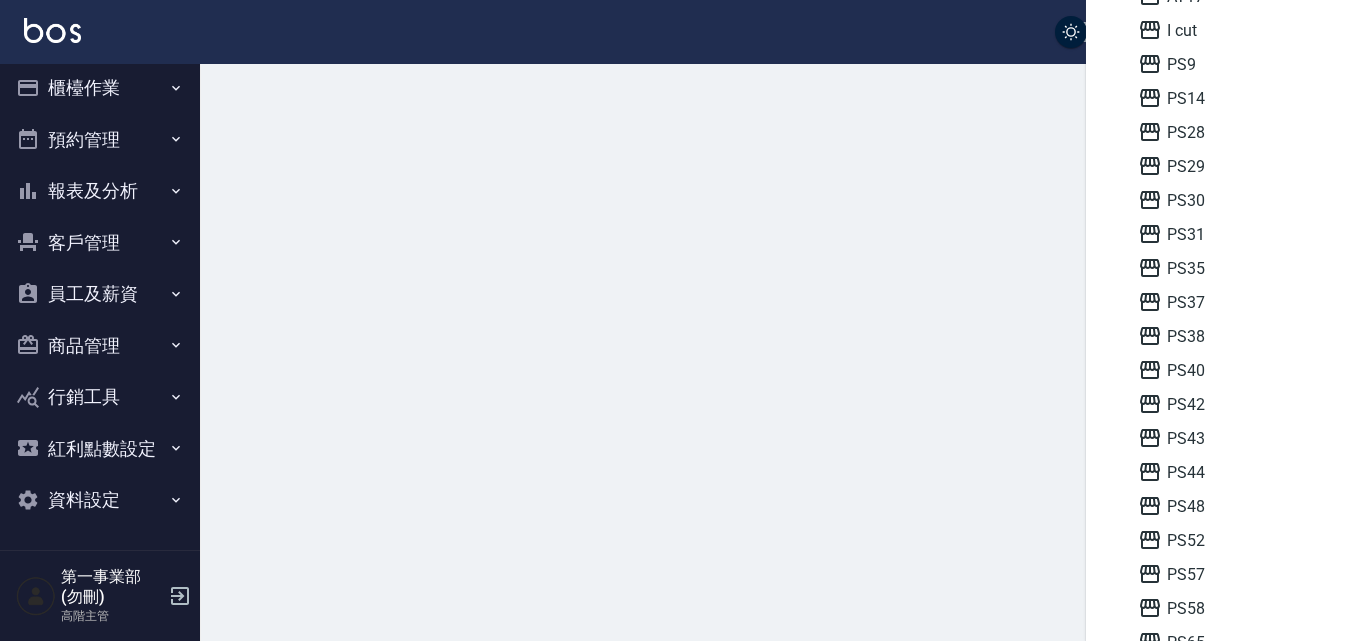 scroll, scrollTop: 10, scrollLeft: 0, axis: vertical 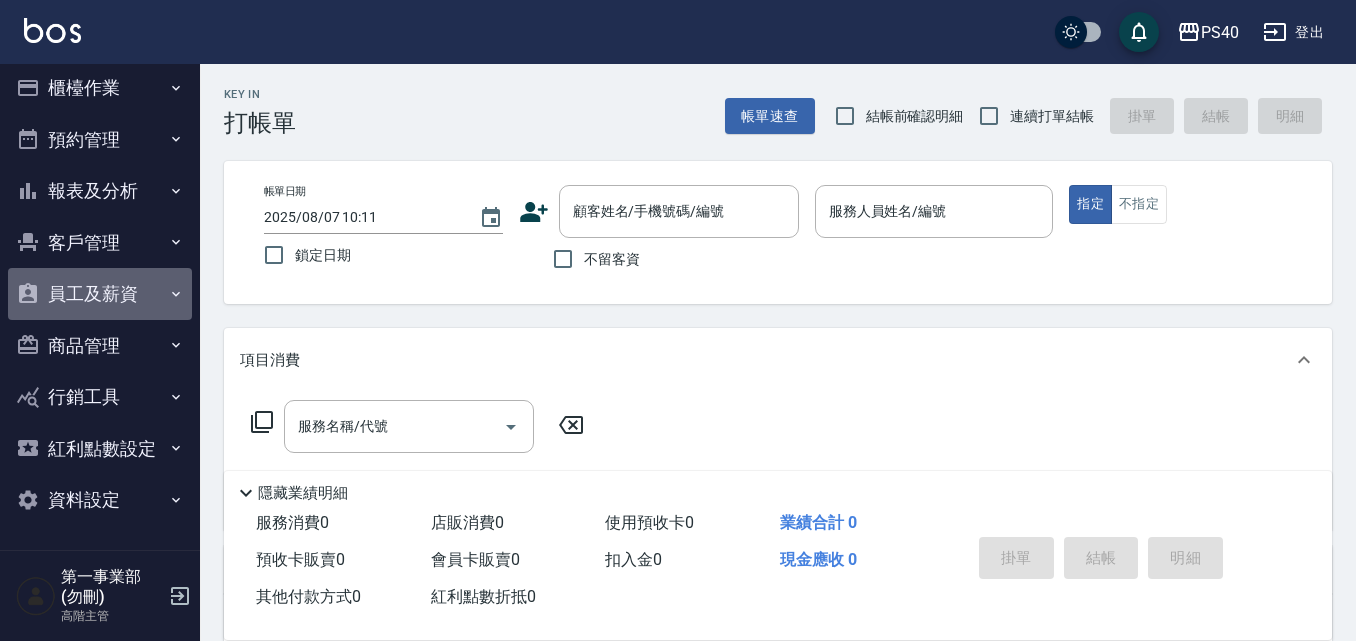 click on "員工及薪資" at bounding box center [100, 294] 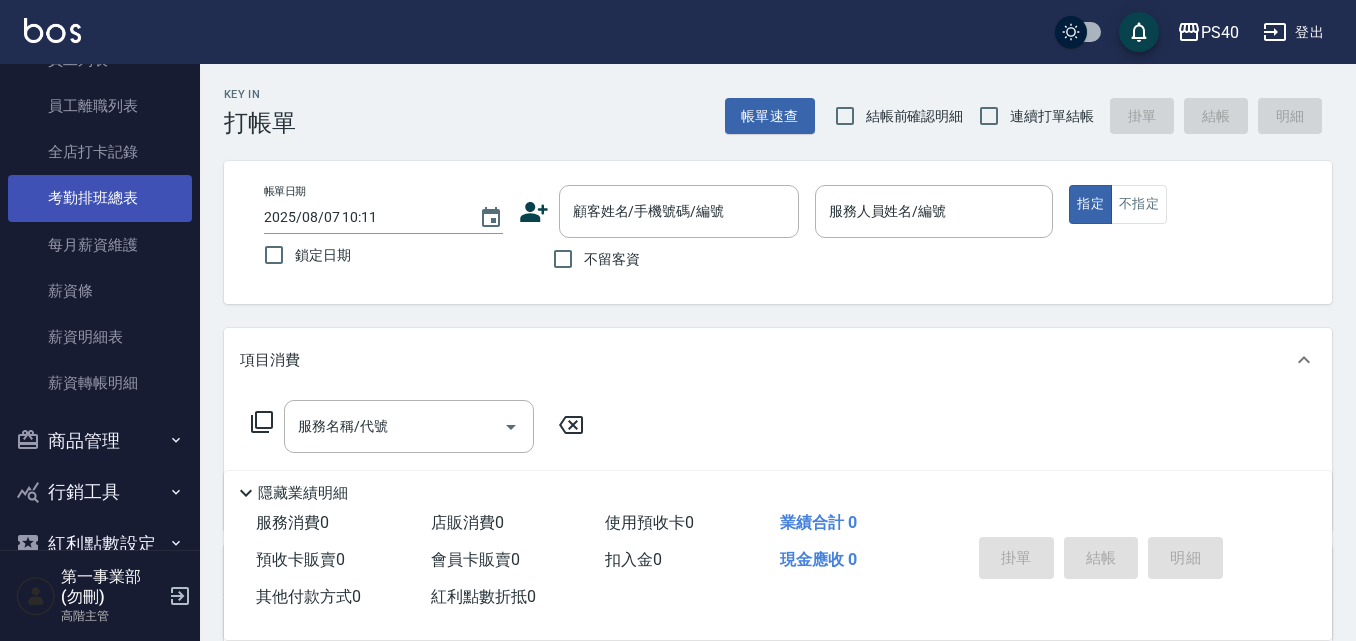 scroll, scrollTop: 310, scrollLeft: 0, axis: vertical 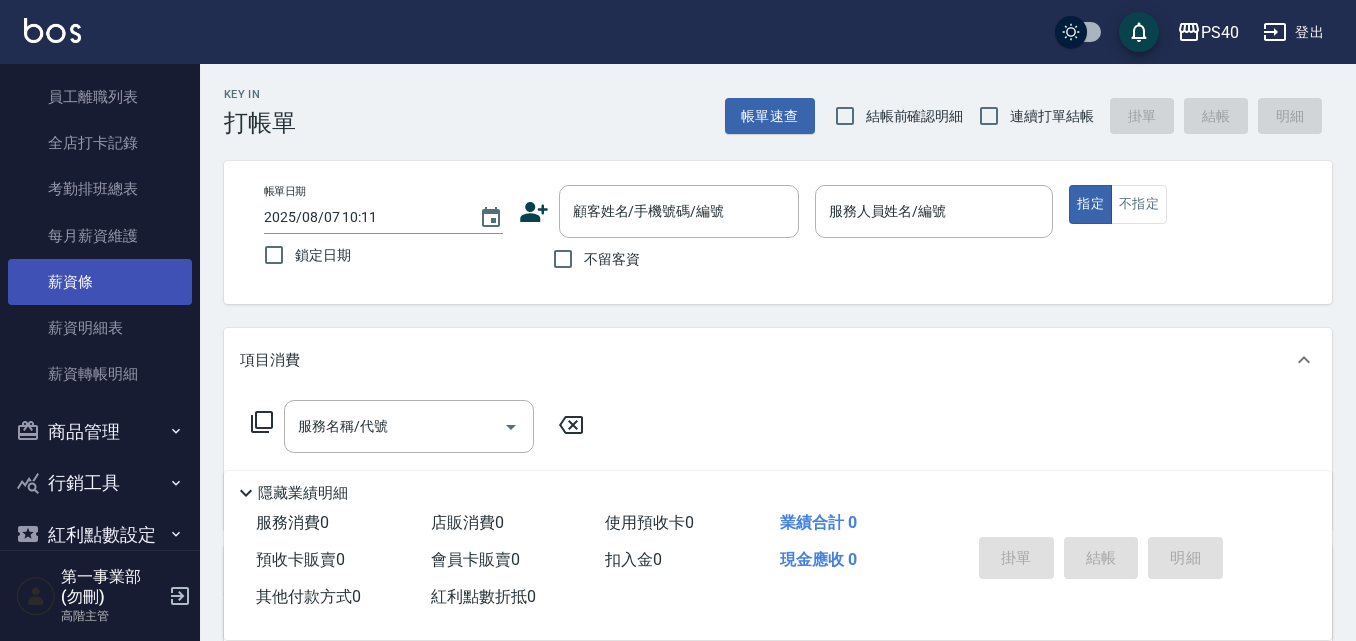 click on "薪資條" at bounding box center (100, 282) 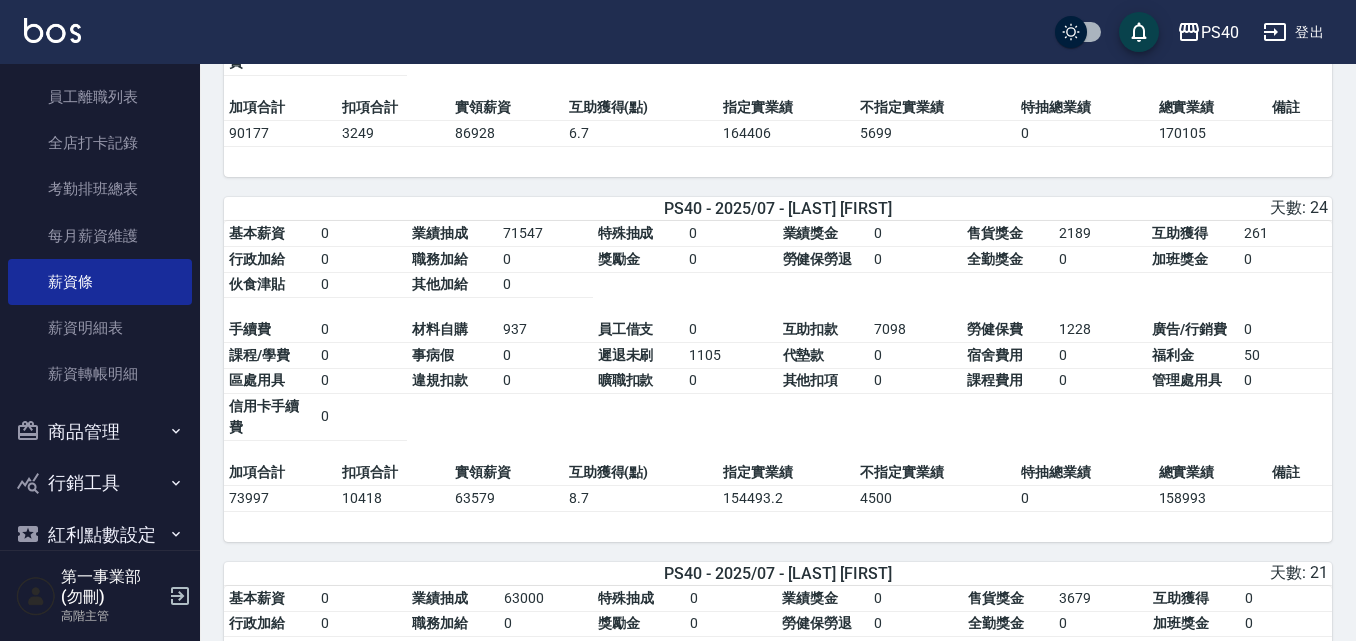 scroll, scrollTop: 400, scrollLeft: 0, axis: vertical 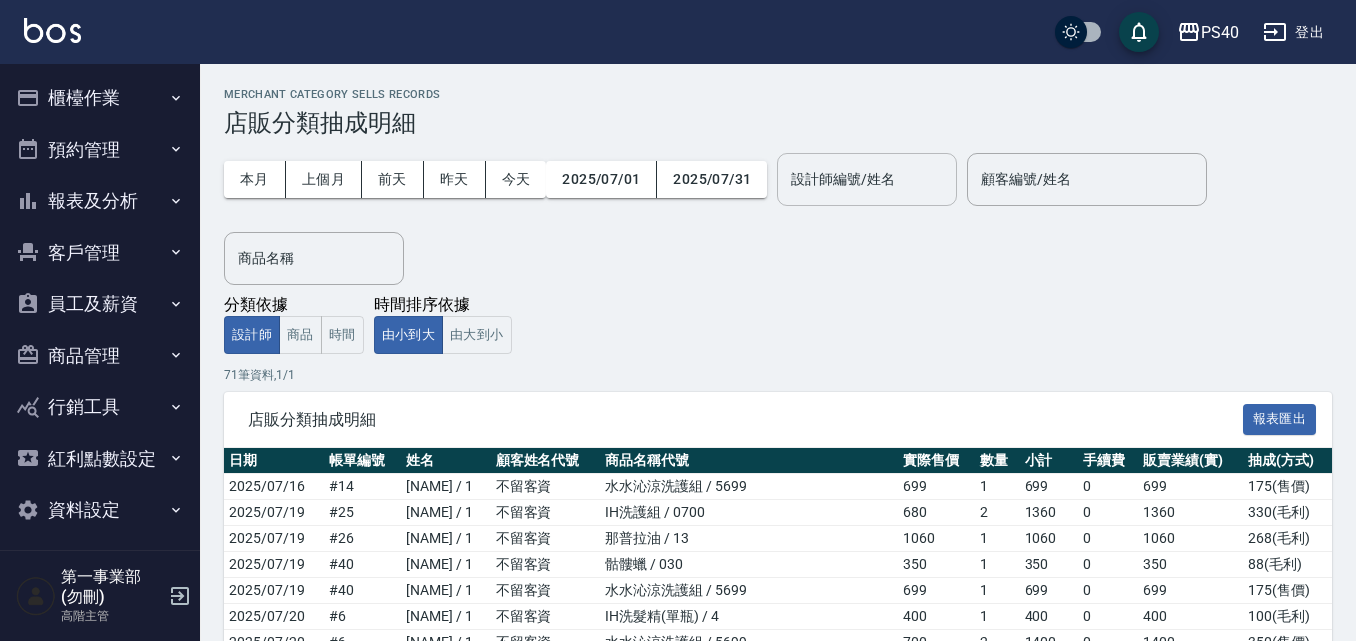click on "設計師編號/姓名 設計師編號/姓名" at bounding box center [867, 179] 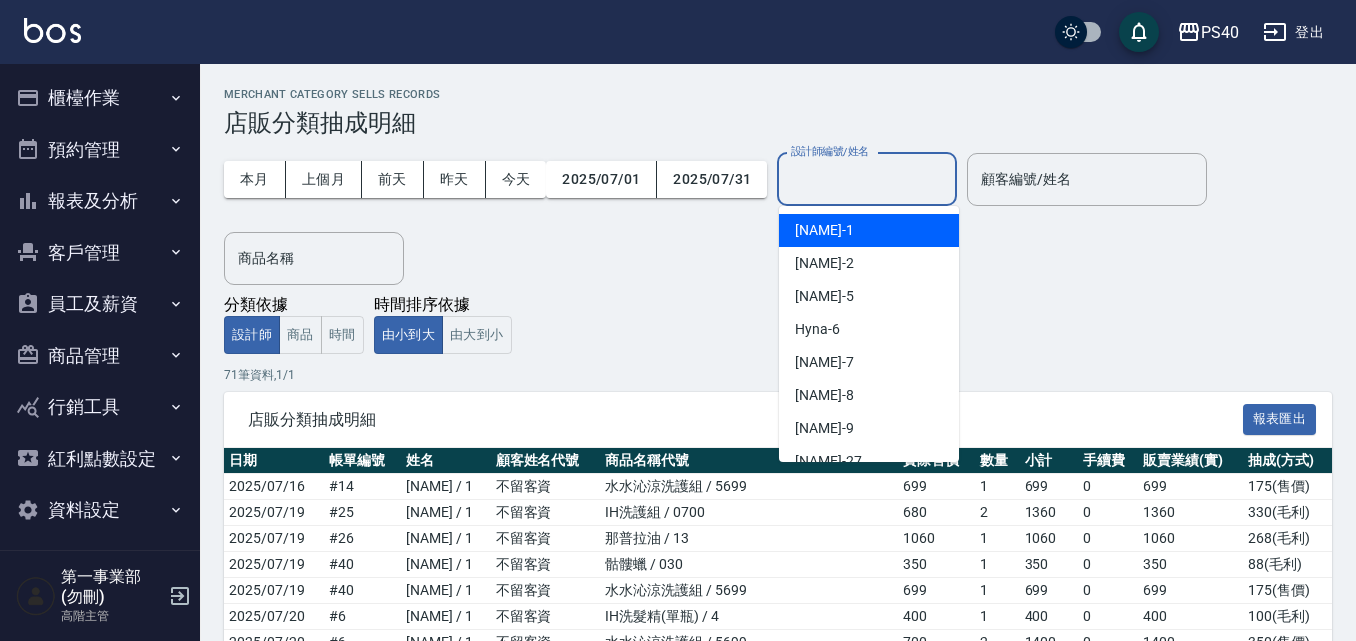 click on "[NAME] -1" at bounding box center [869, 230] 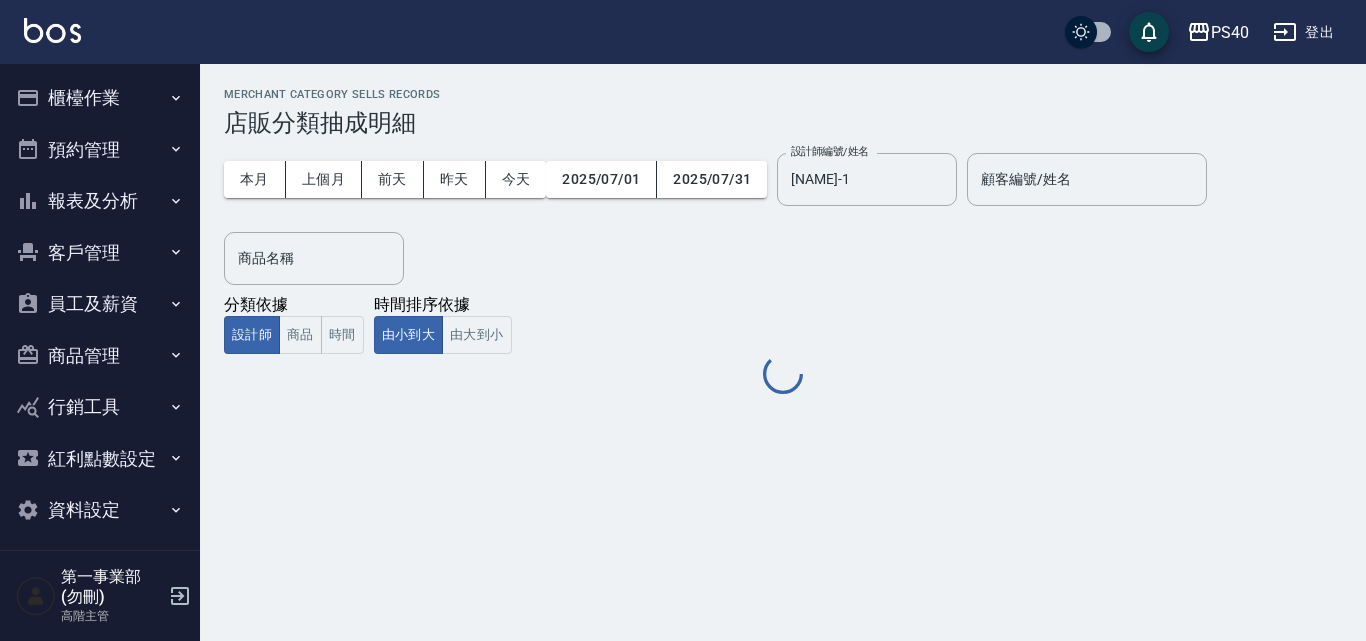 click on "本月 上個月 前天 昨天 今天 [DATE] [DATE] 設計師編號/姓名 [NAME]-1 設計師編號/姓名 顧客編號/姓名 顧客編號/姓名 商品名稱 商品名稱" at bounding box center (783, 211) 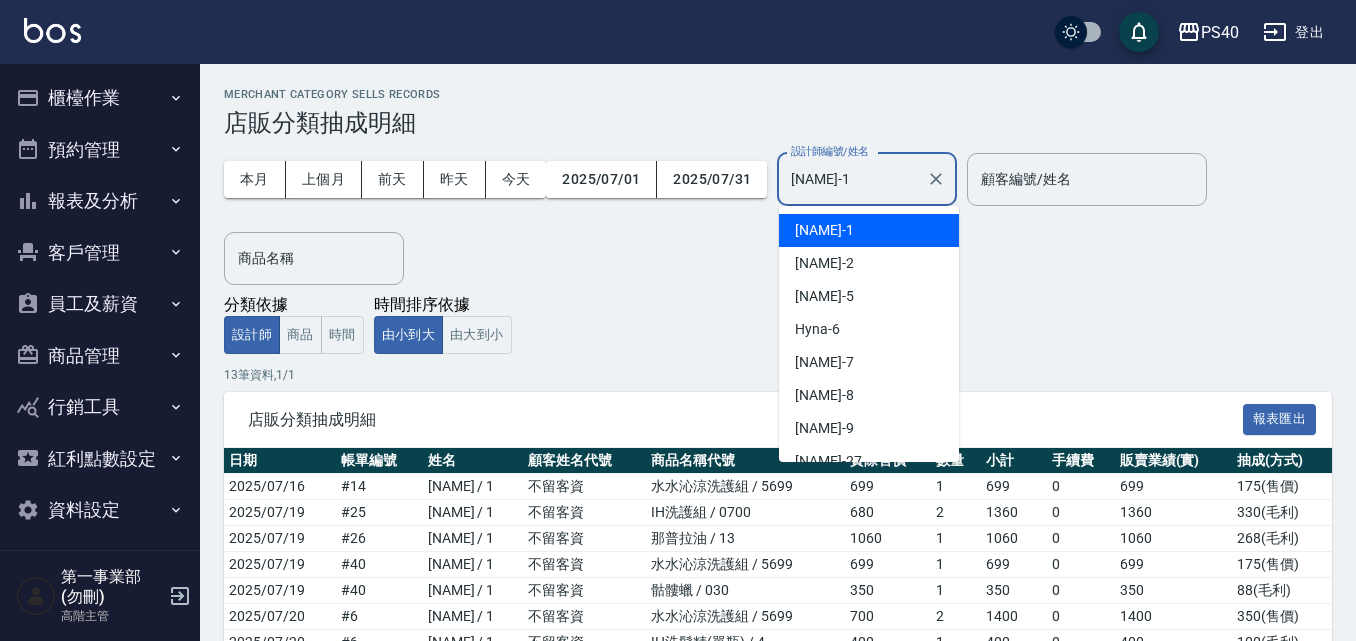 click on "[NAME]-1" at bounding box center (852, 179) 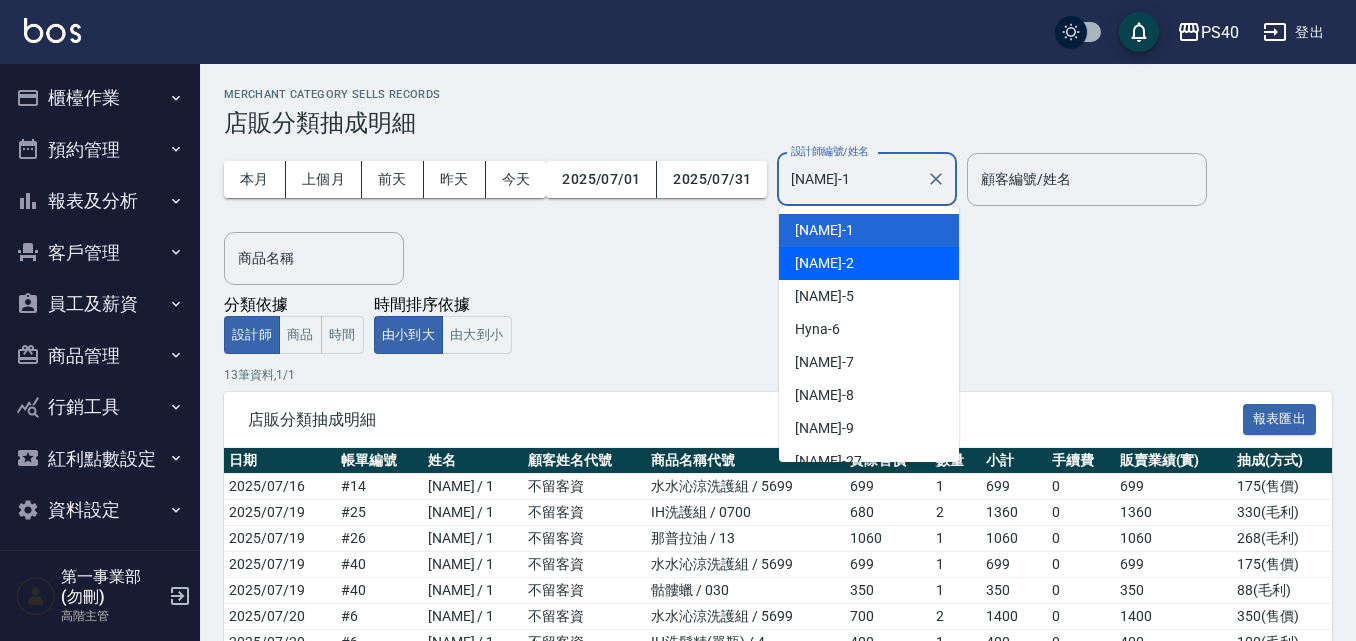 click on "[NAME] -2" at bounding box center (869, 263) 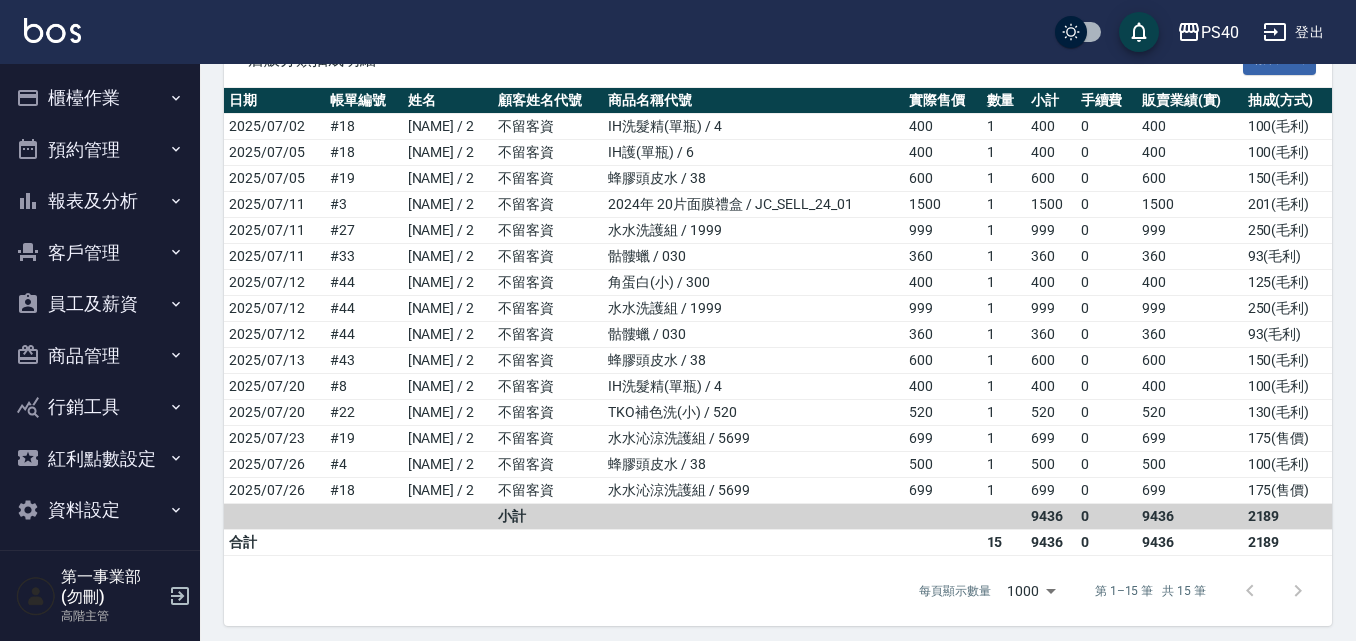 scroll, scrollTop: 372, scrollLeft: 0, axis: vertical 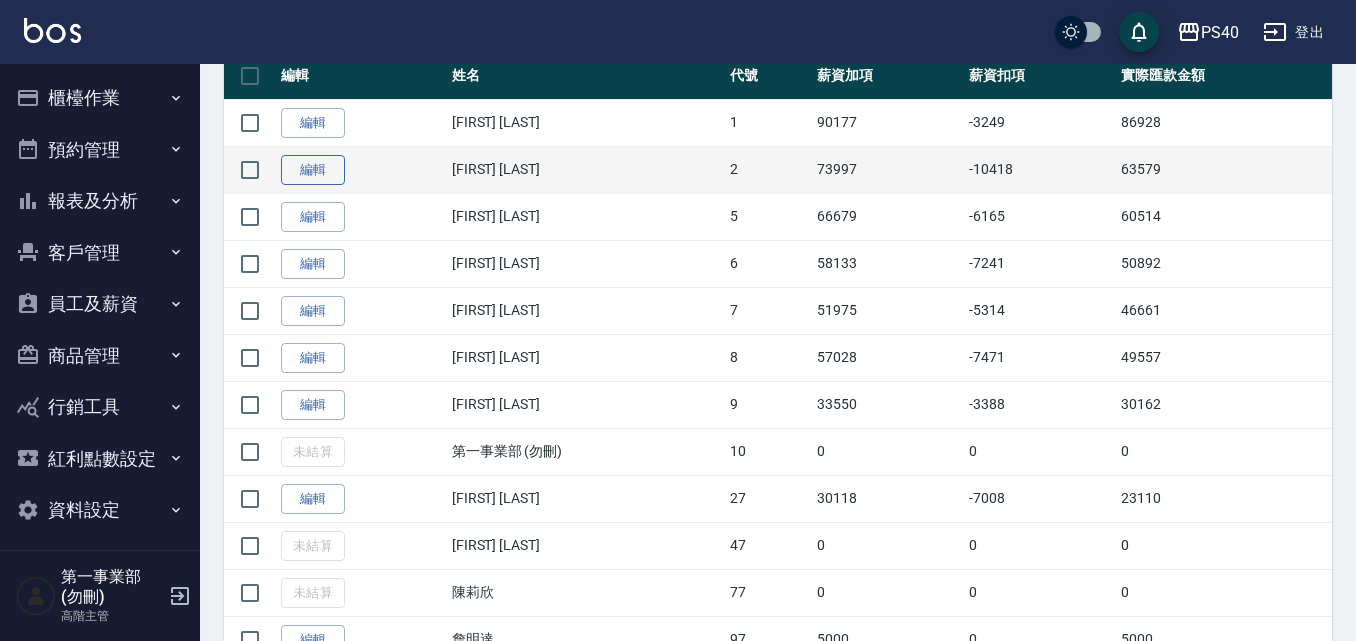 click on "編輯" at bounding box center (313, 170) 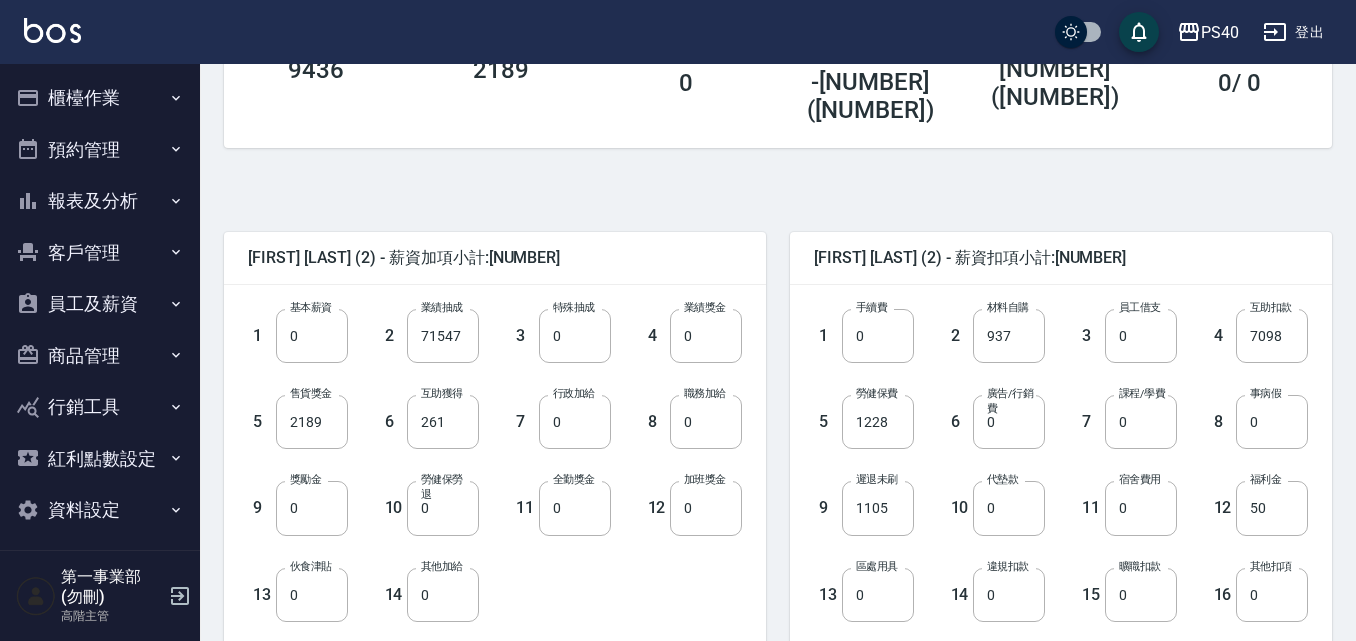 scroll, scrollTop: 300, scrollLeft: 0, axis: vertical 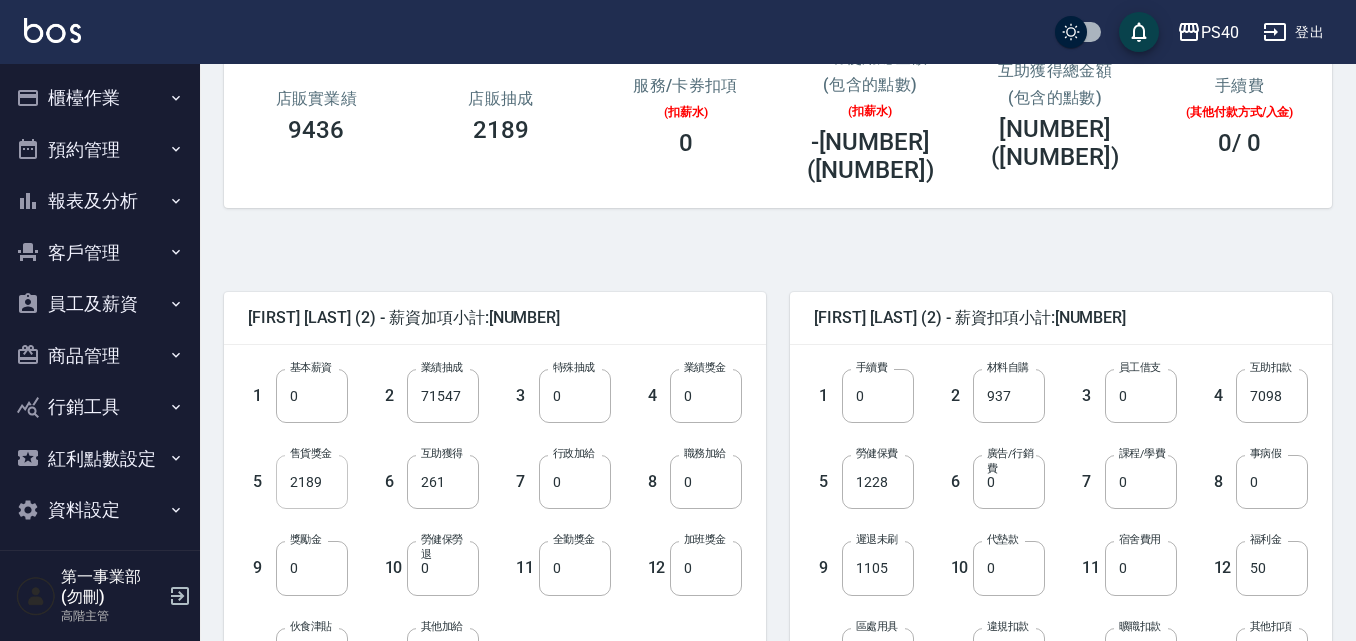 click on "2189" at bounding box center [312, 482] 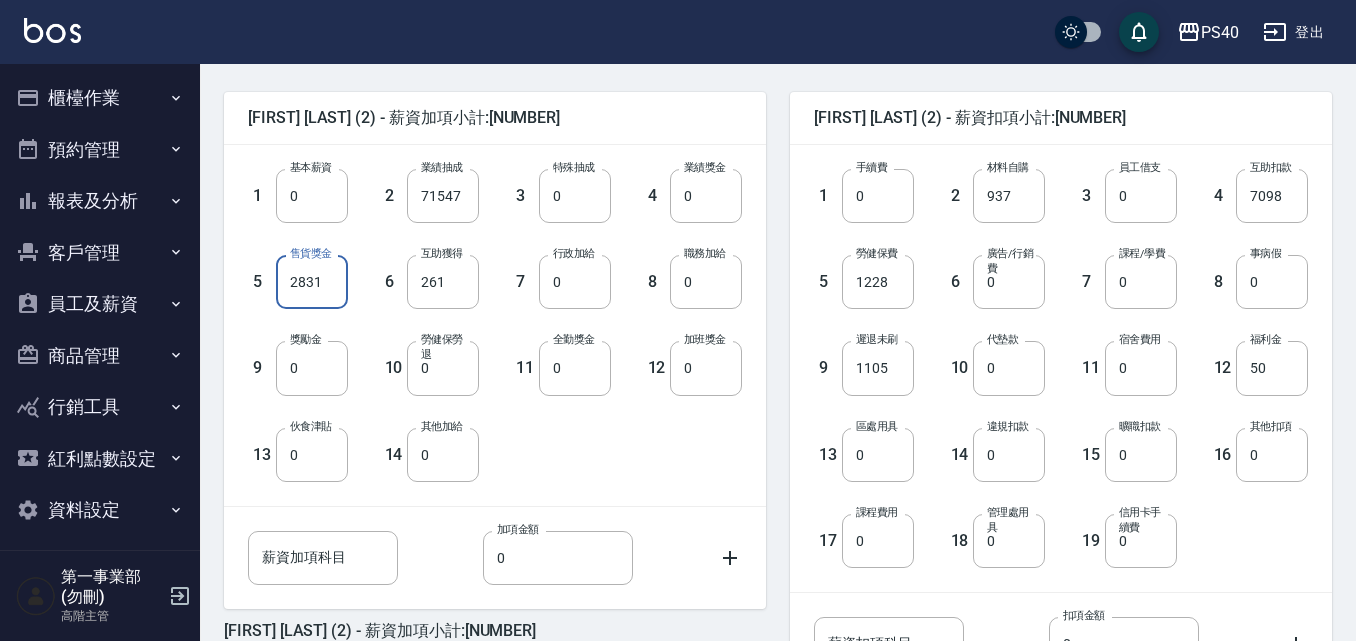 scroll, scrollTop: 658, scrollLeft: 0, axis: vertical 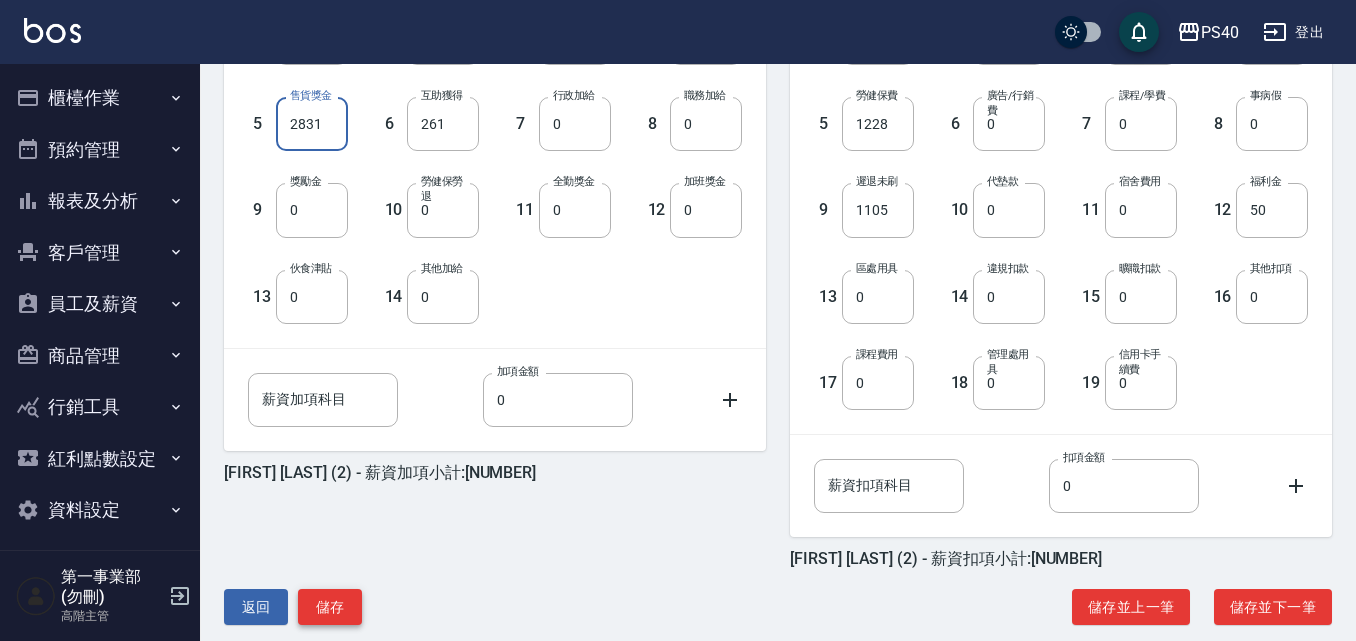 type on "2831" 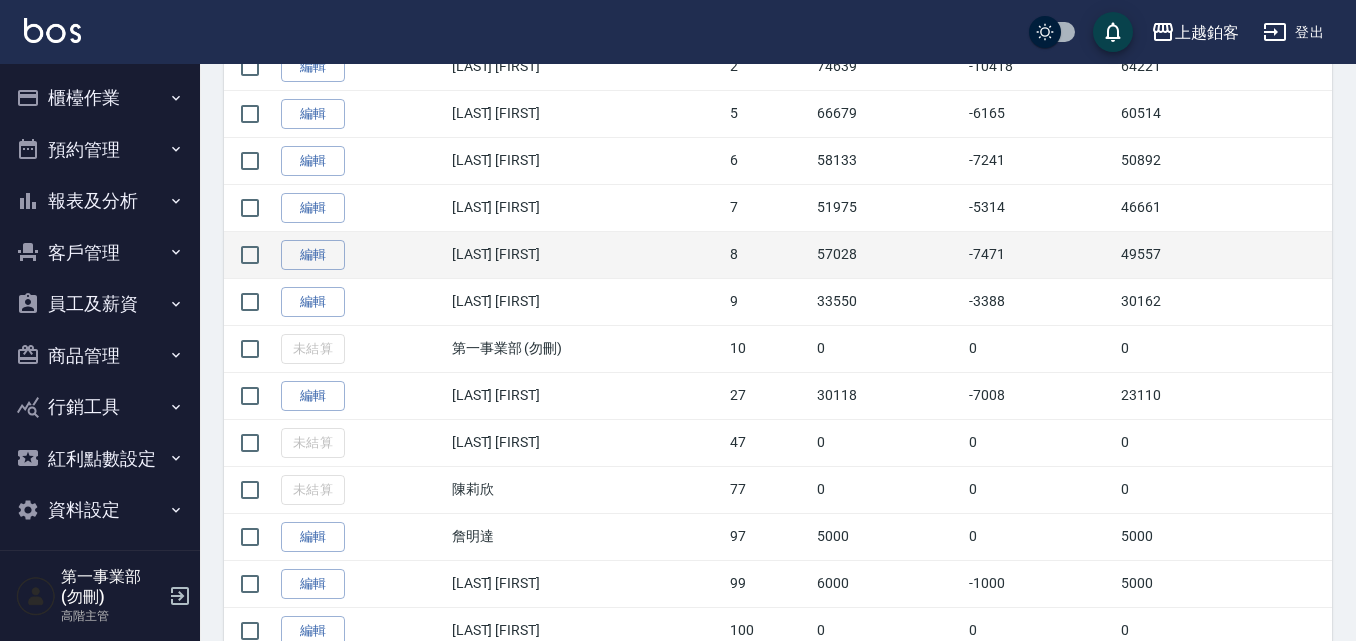 scroll, scrollTop: 659, scrollLeft: 0, axis: vertical 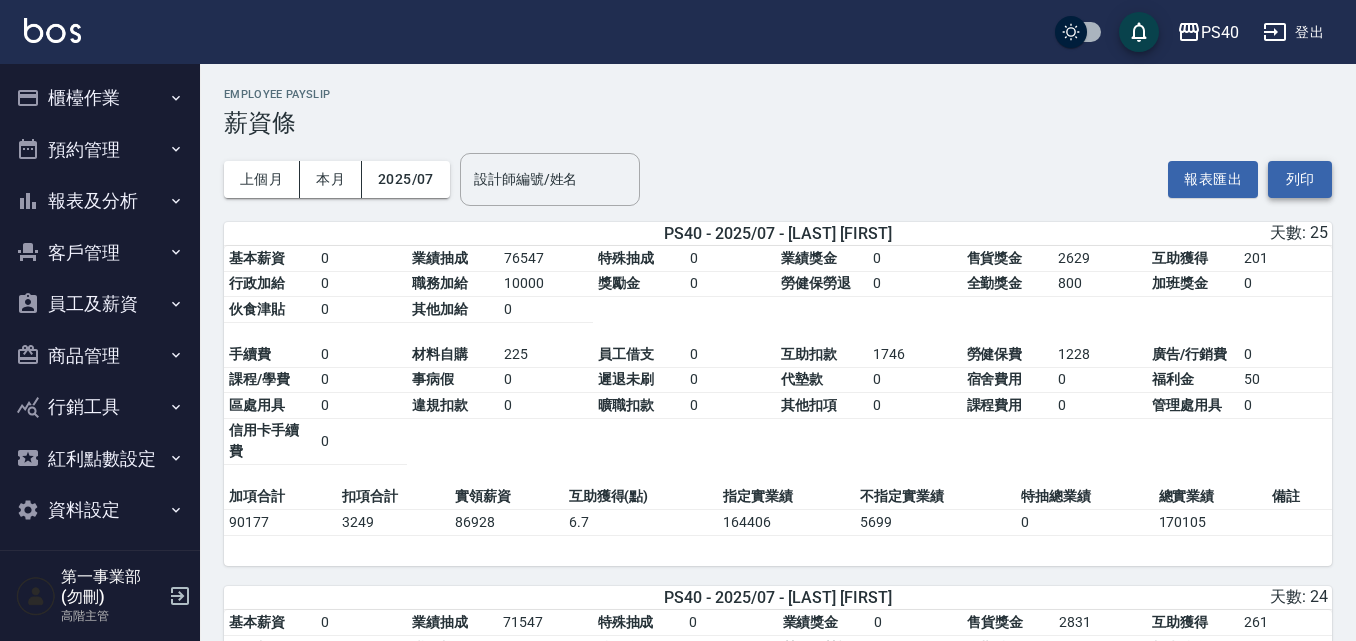 click on "列印" at bounding box center [1300, 179] 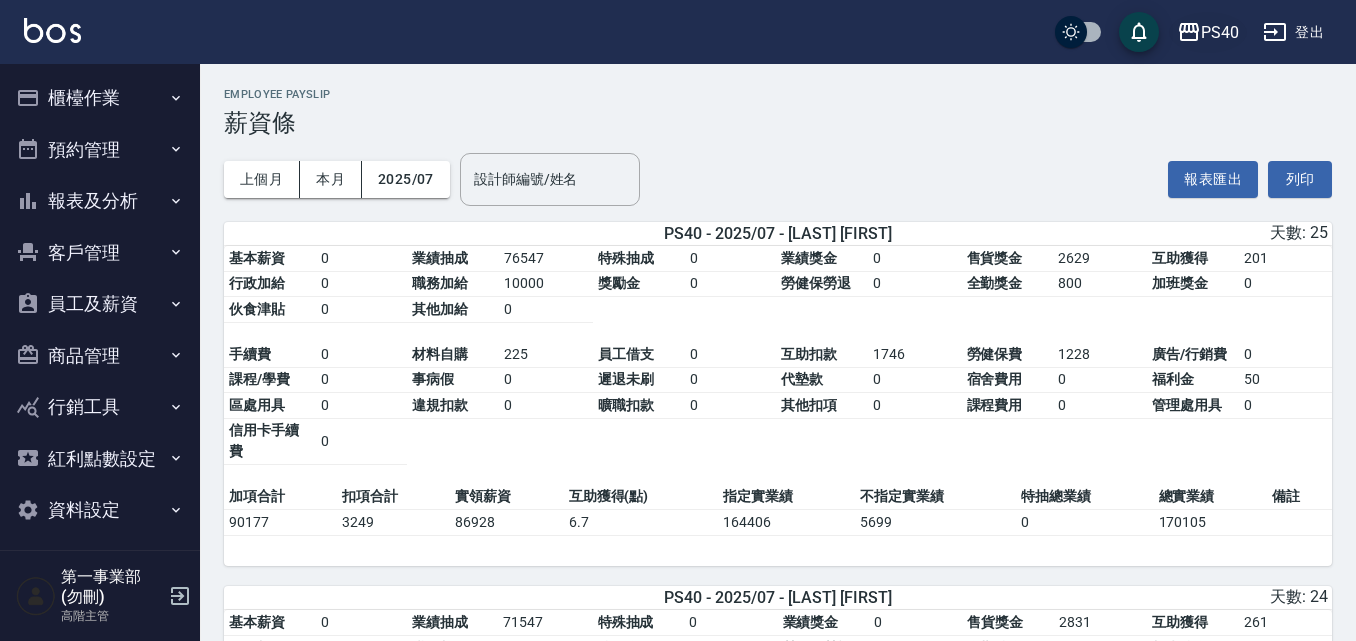click 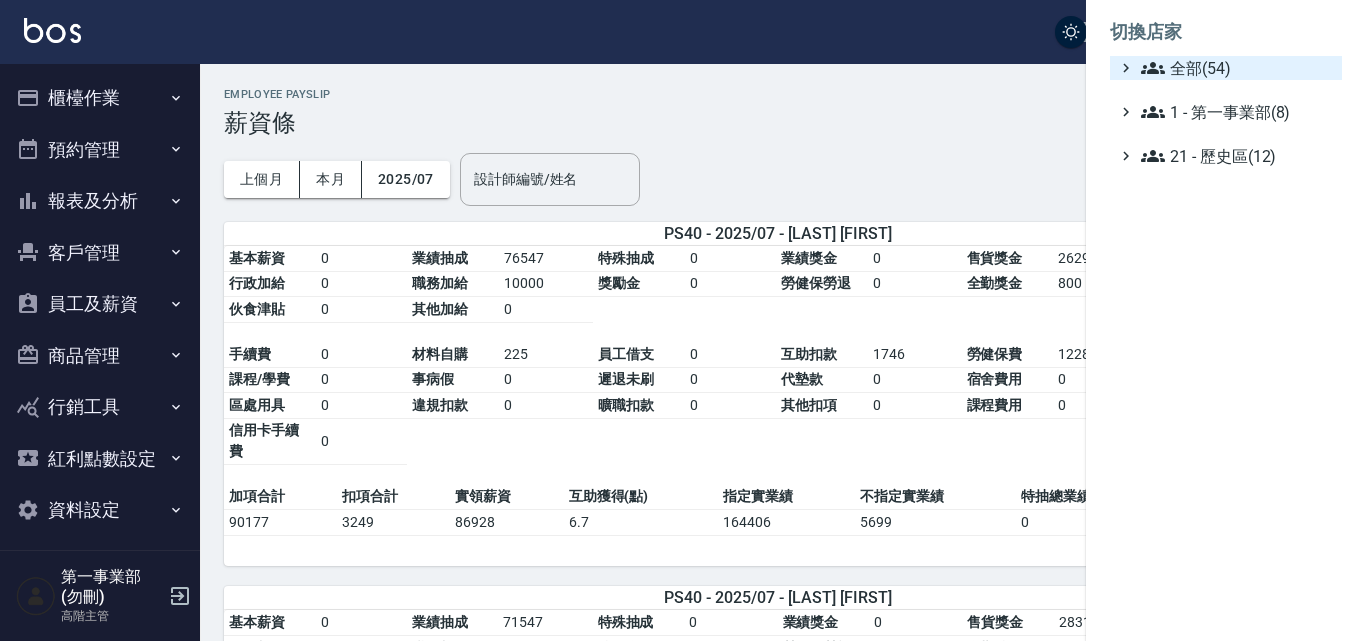 click on "全部(54)" at bounding box center [1237, 68] 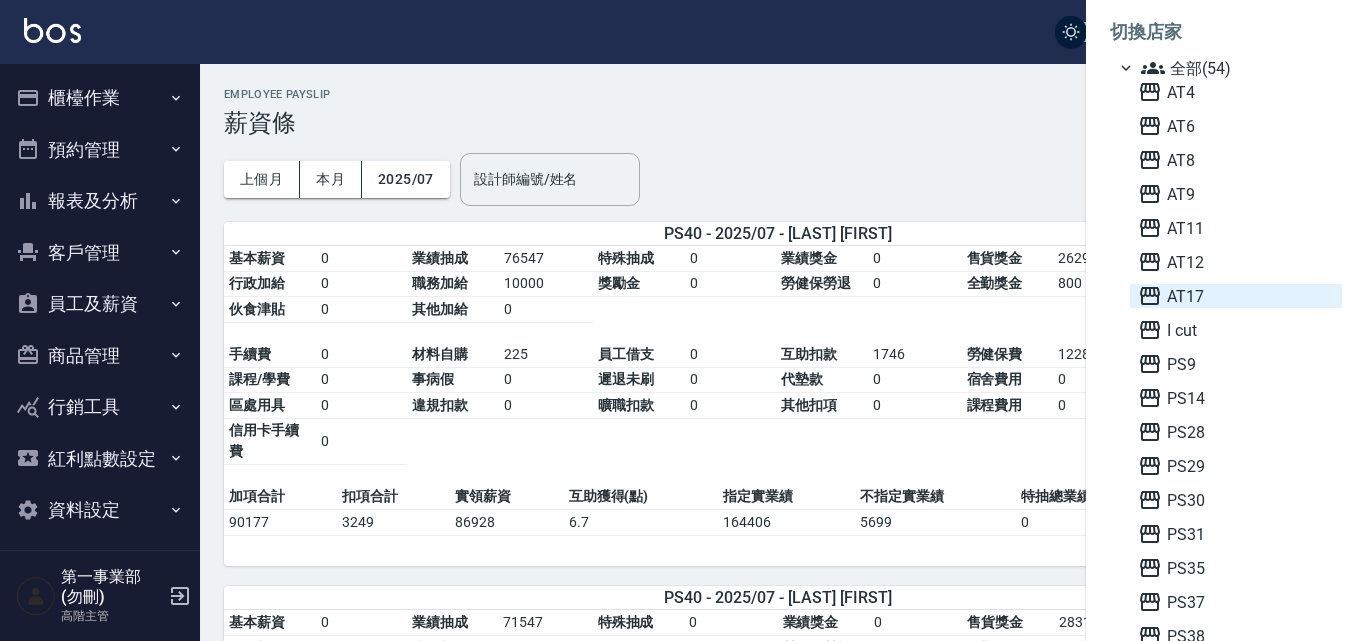 click on "AT17" at bounding box center [1236, 296] 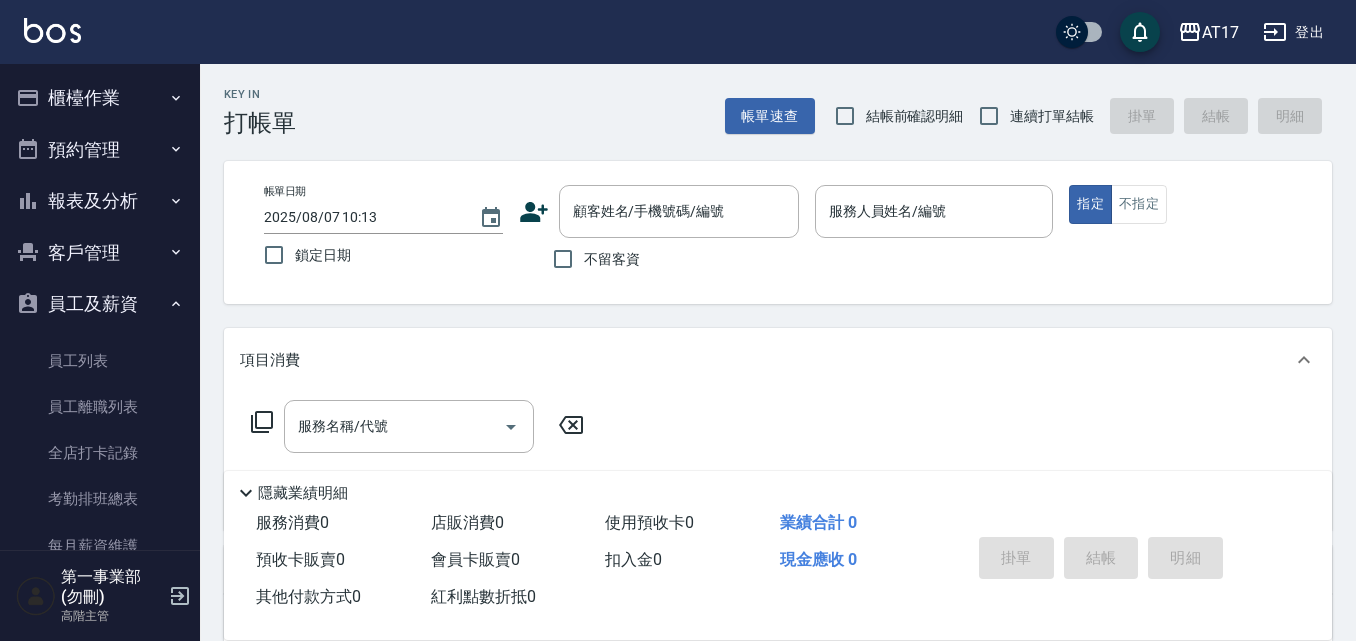 scroll, scrollTop: 100, scrollLeft: 0, axis: vertical 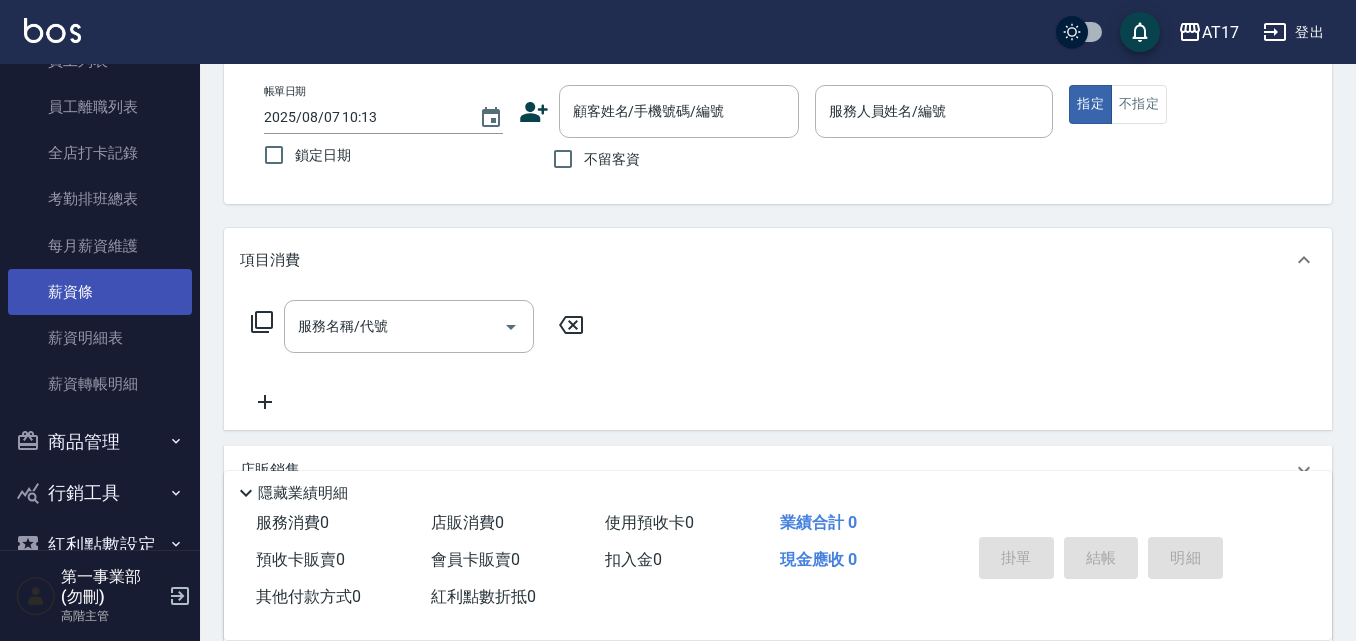 click on "薪資條" at bounding box center [100, 292] 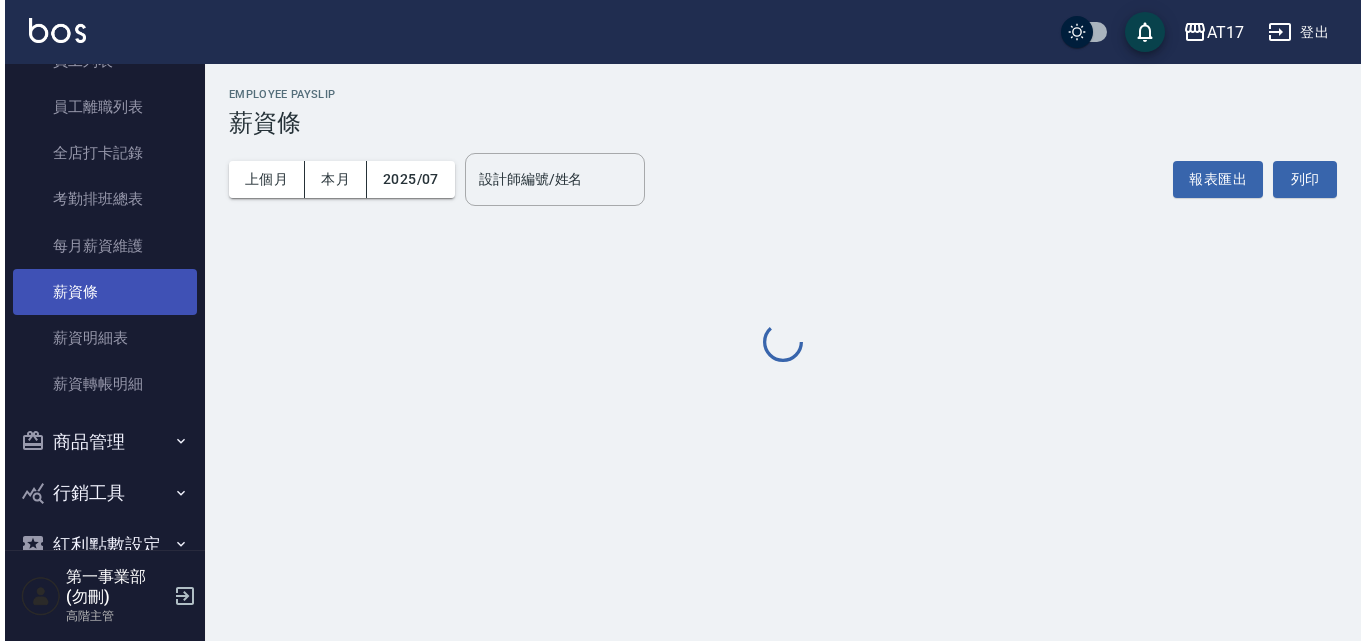 scroll, scrollTop: 0, scrollLeft: 0, axis: both 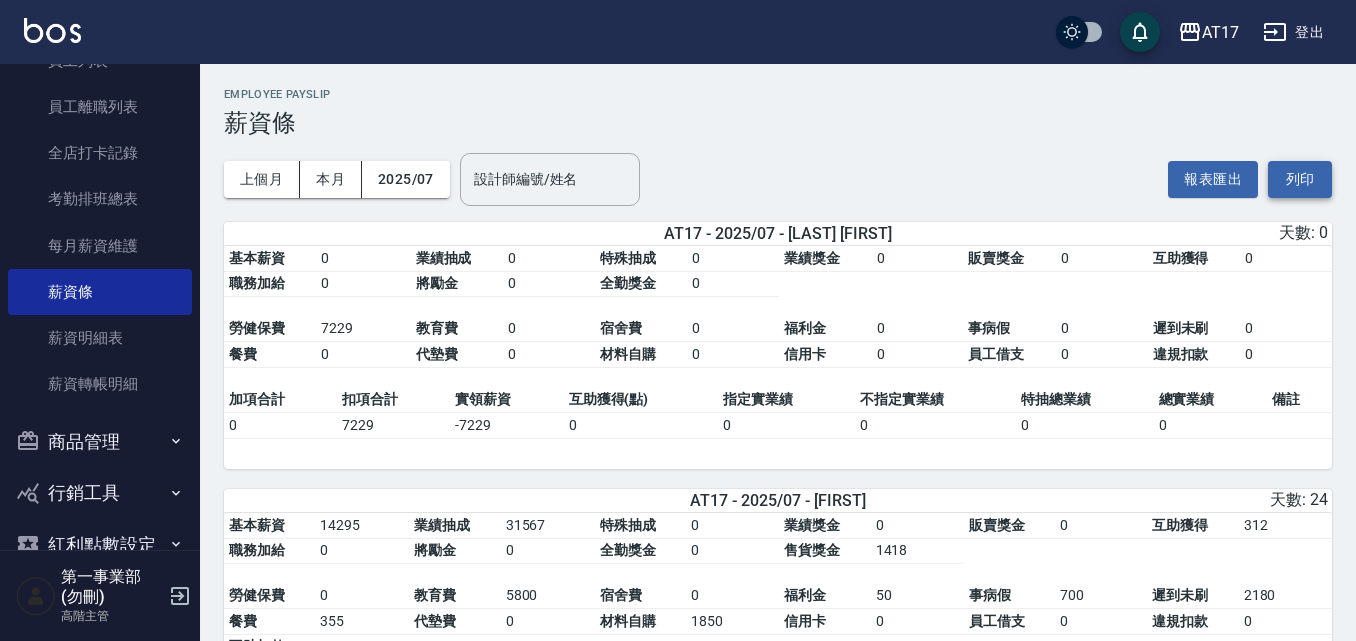 click on "列印" at bounding box center (1300, 179) 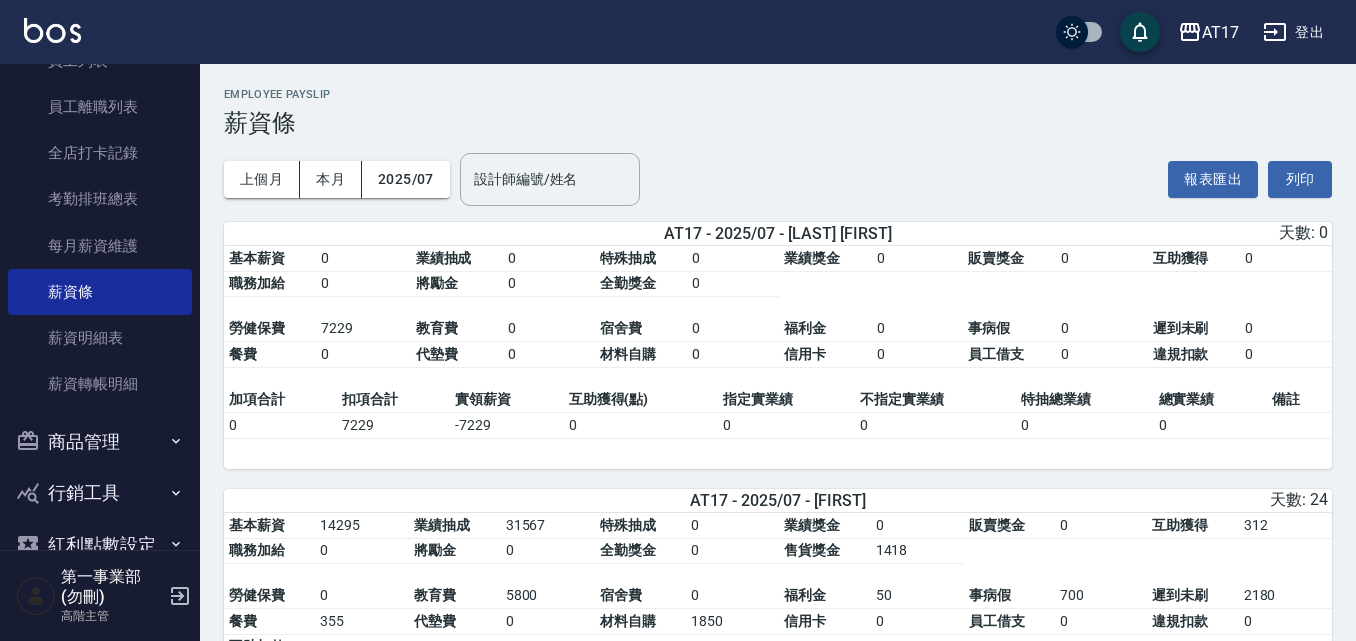 type 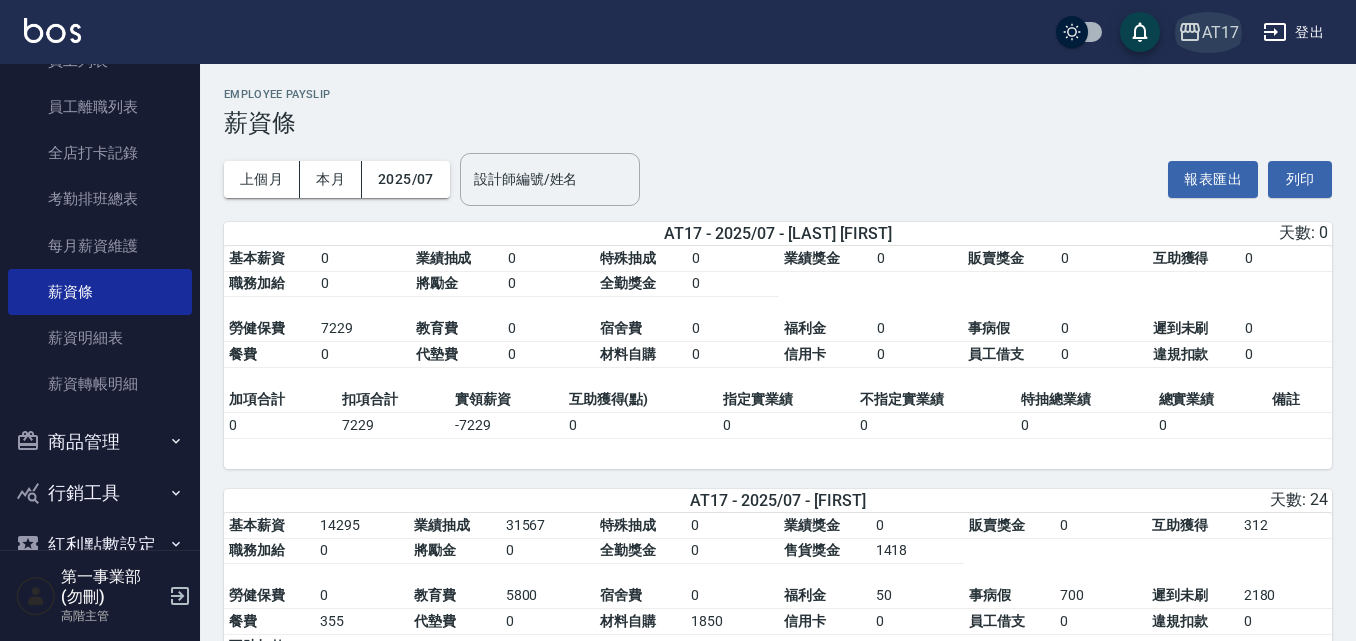 click on "AT17" at bounding box center (1220, 32) 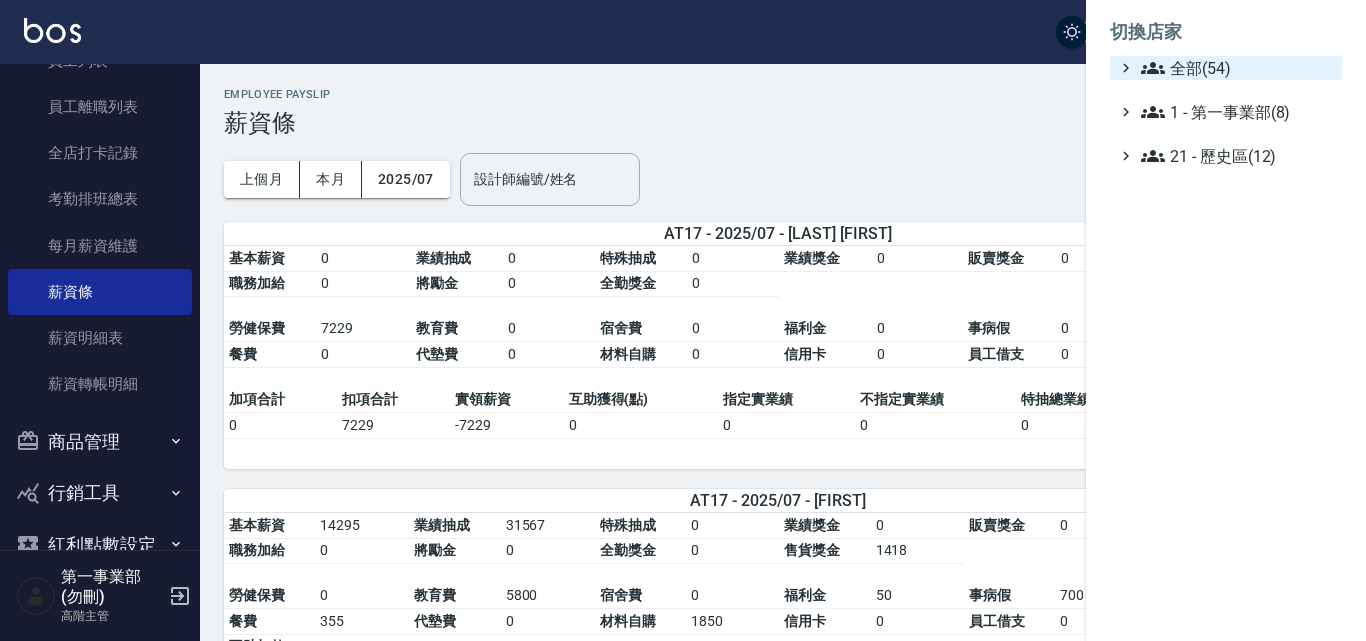 click on "全部(54)" at bounding box center (1237, 68) 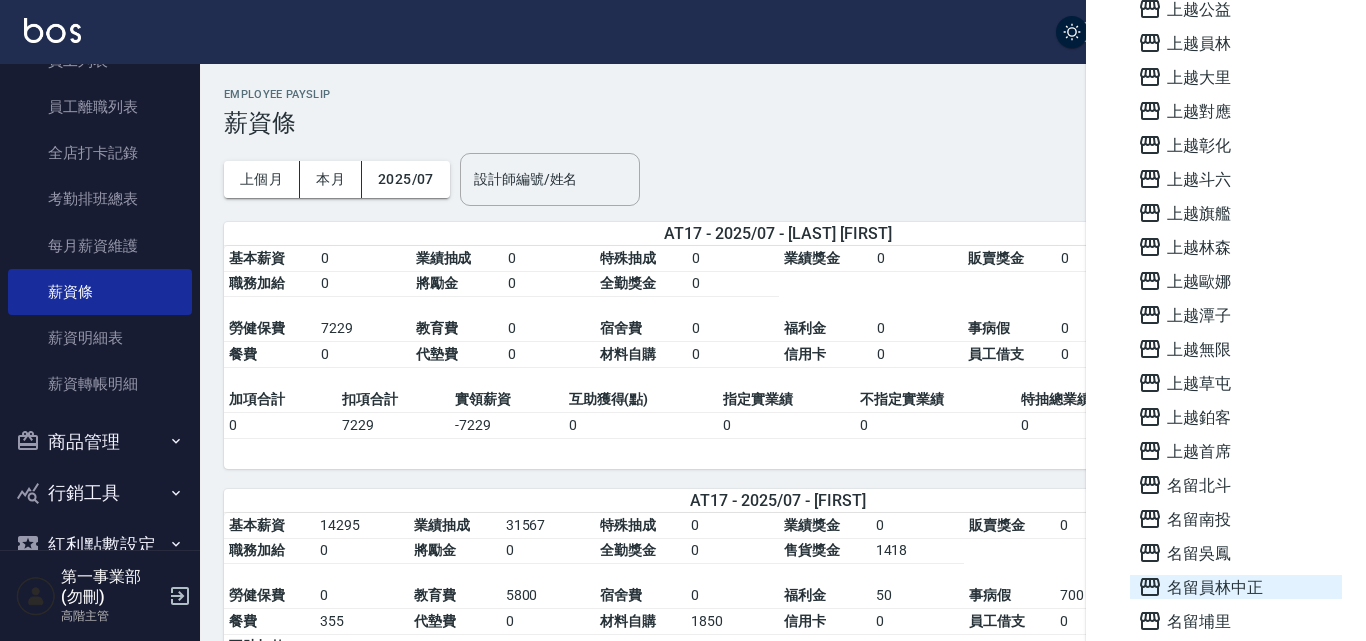 scroll, scrollTop: 1200, scrollLeft: 0, axis: vertical 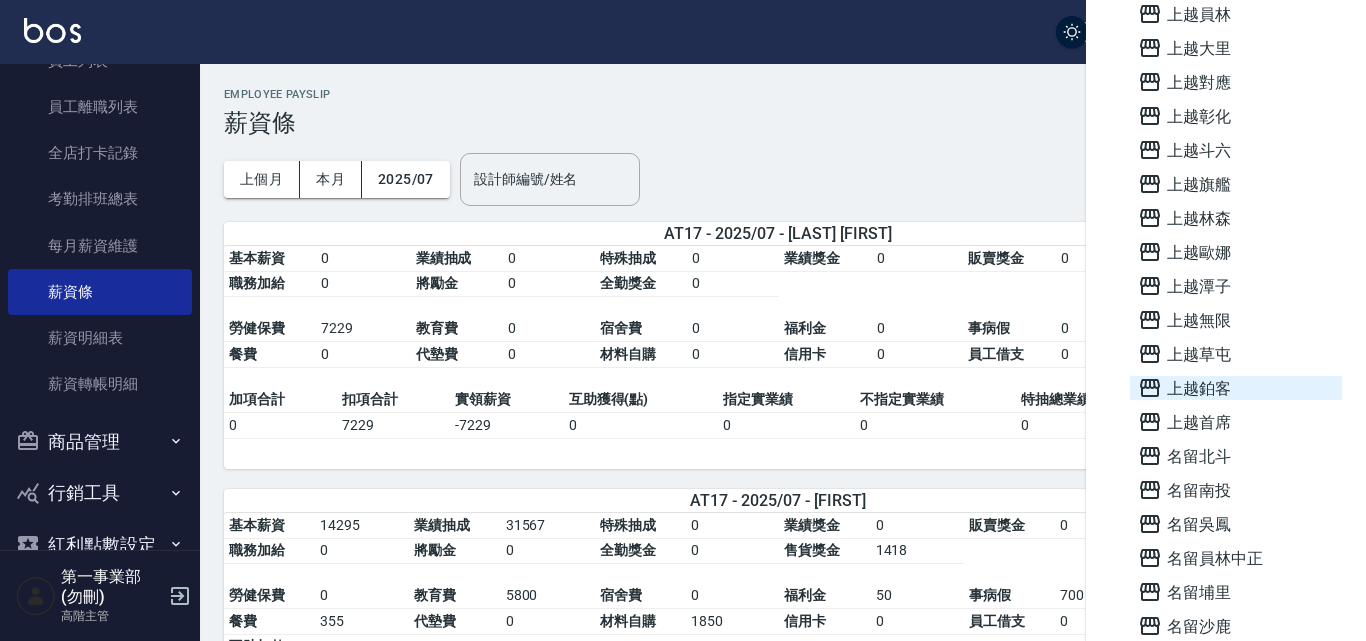 click on "上越鉑客" at bounding box center [1236, 388] 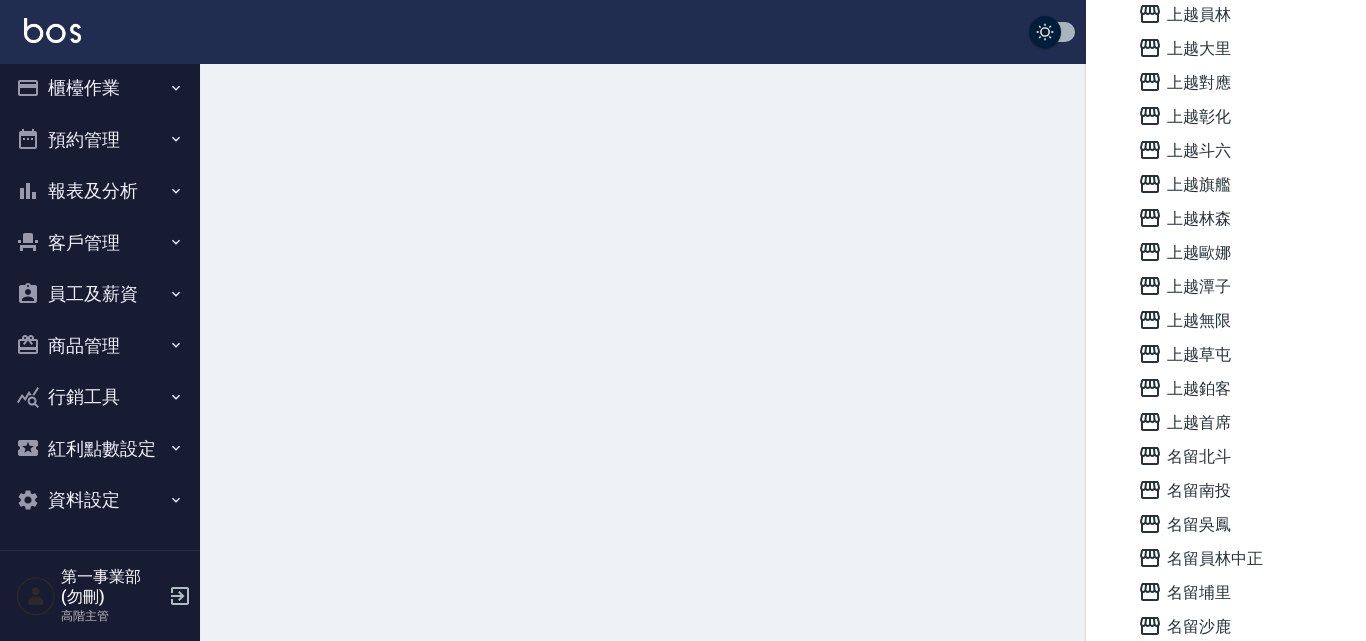 scroll, scrollTop: 10, scrollLeft: 0, axis: vertical 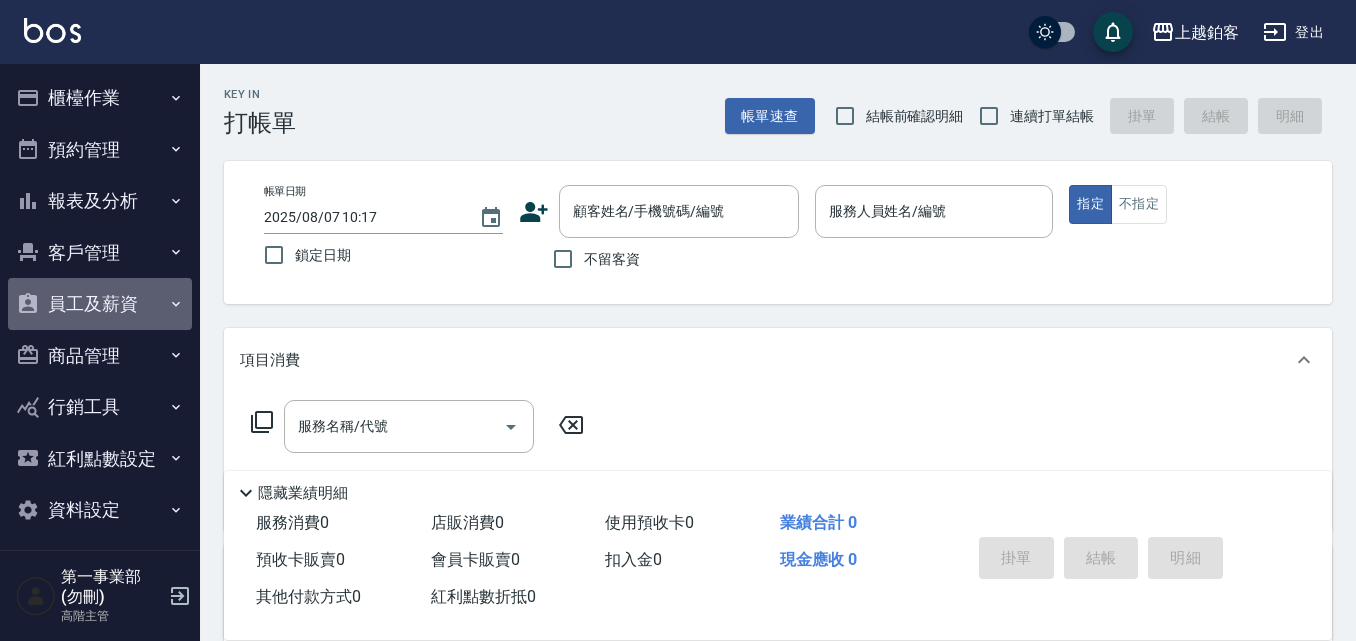 click on "員工及薪資" at bounding box center (100, 304) 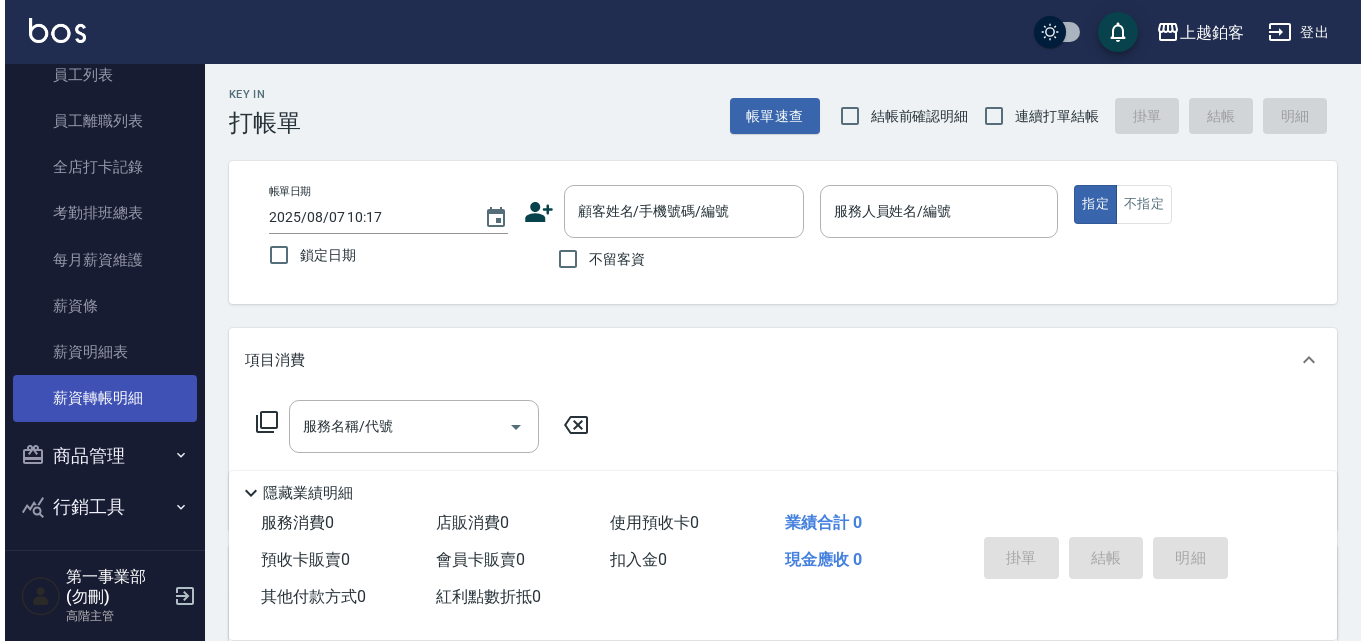 scroll, scrollTop: 300, scrollLeft: 0, axis: vertical 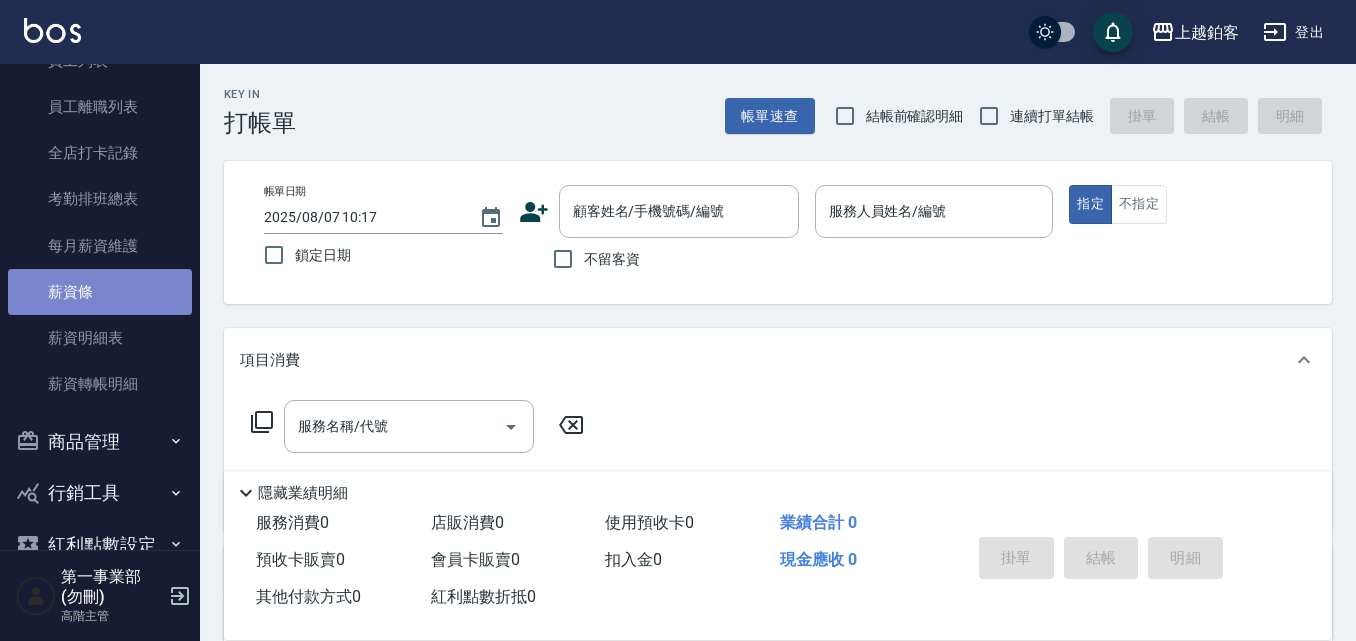 click on "薪資條" at bounding box center [100, 292] 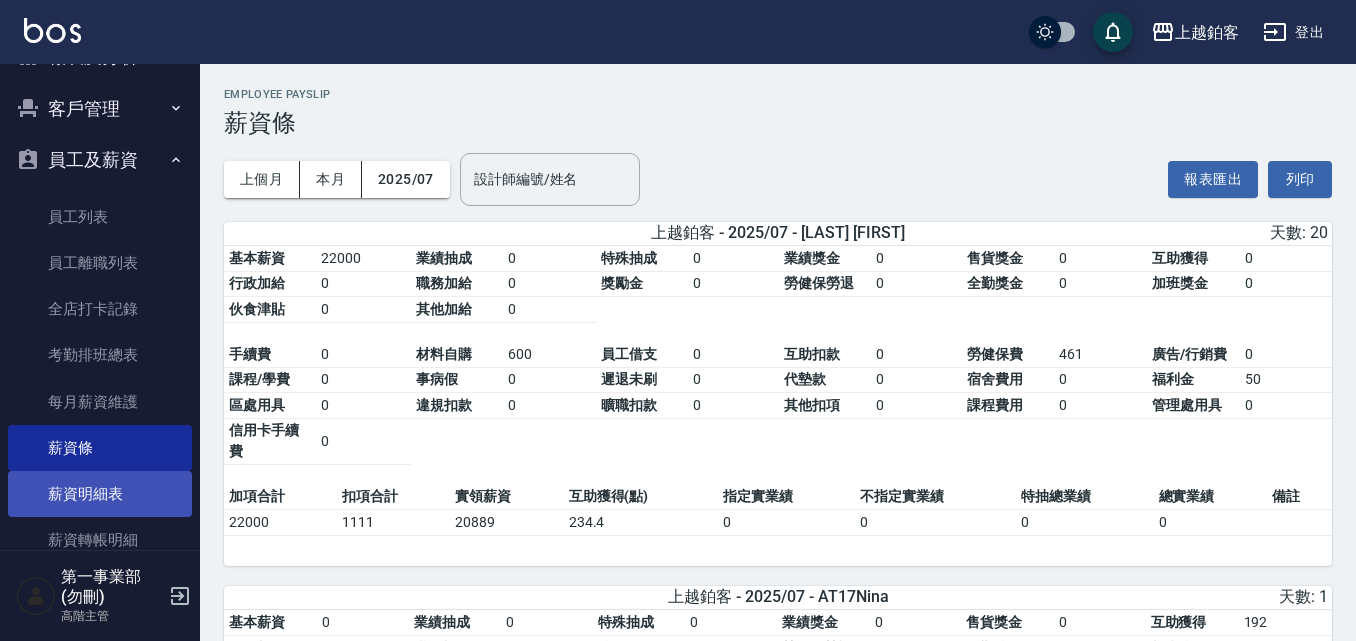 scroll, scrollTop: 96, scrollLeft: 0, axis: vertical 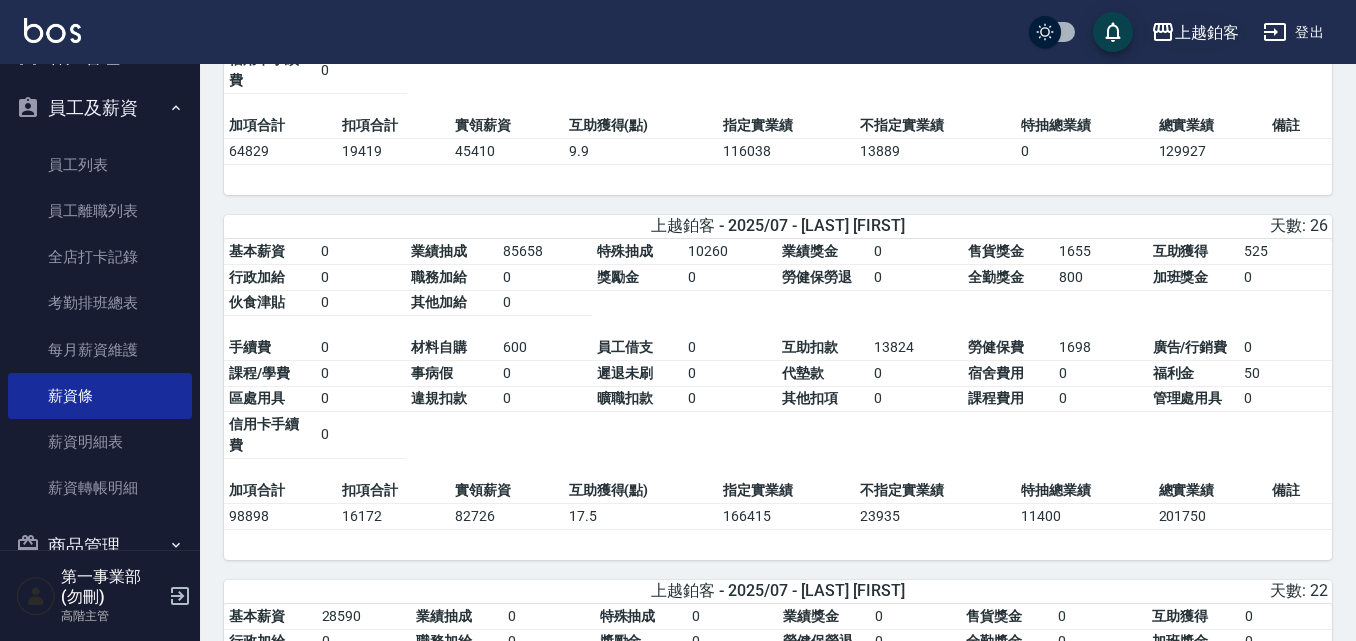 click on "上越鉑客" at bounding box center [1207, 32] 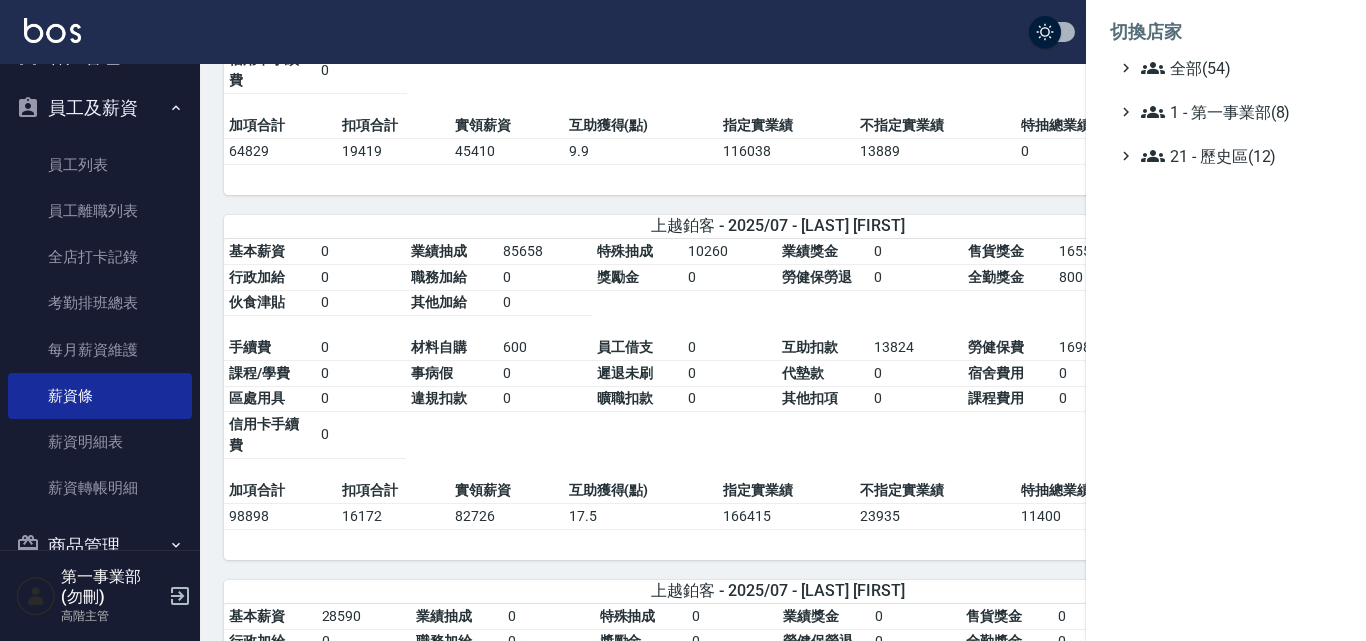 click on "切換店家" at bounding box center (1226, 32) 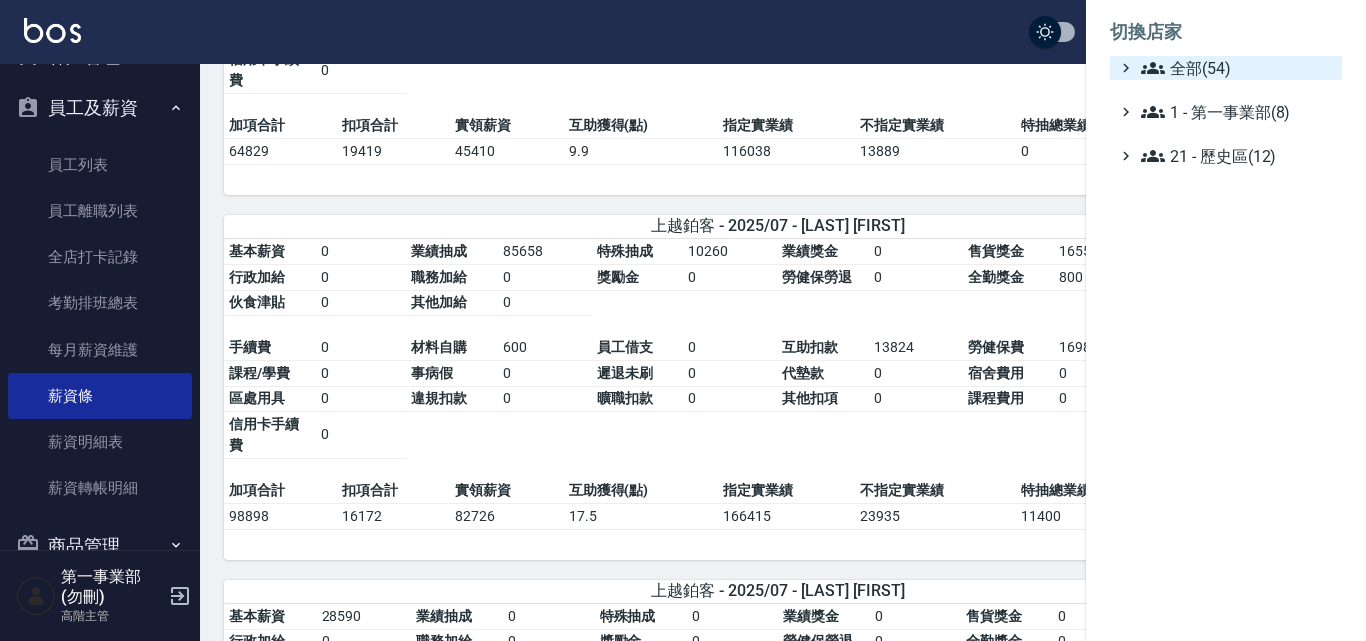 click on "全部(54)" at bounding box center [1237, 68] 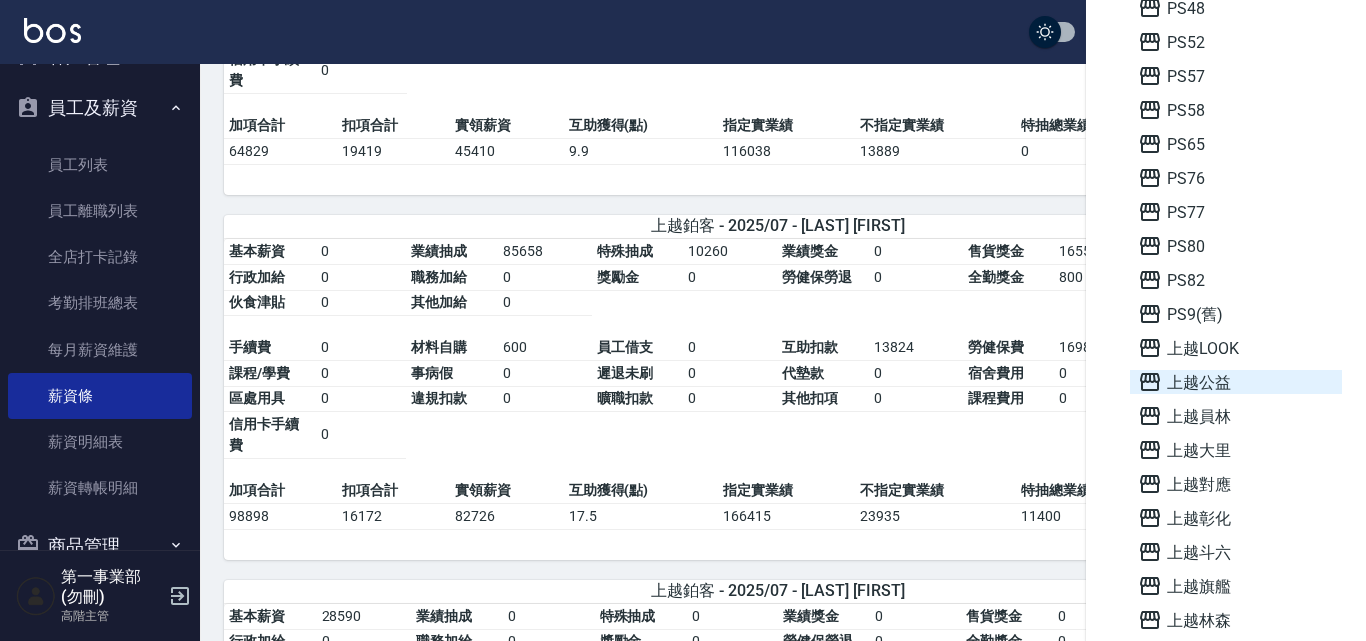 scroll, scrollTop: 800, scrollLeft: 0, axis: vertical 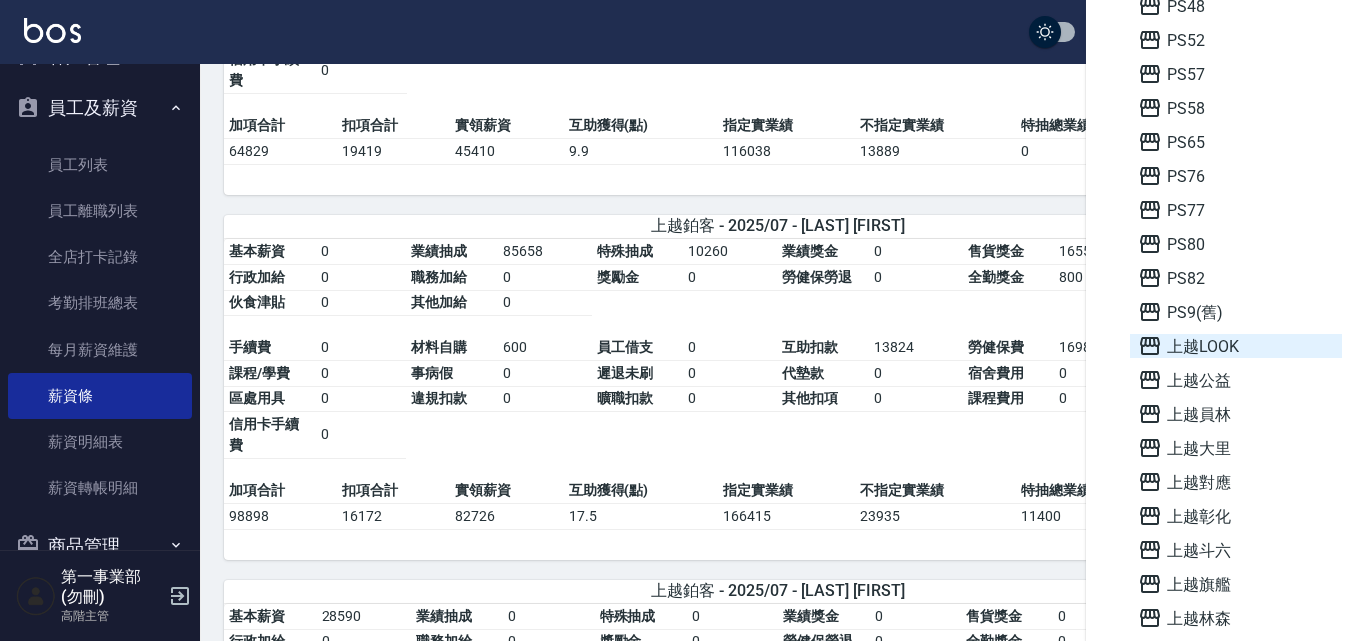click on "上越LOOK" at bounding box center [1236, 346] 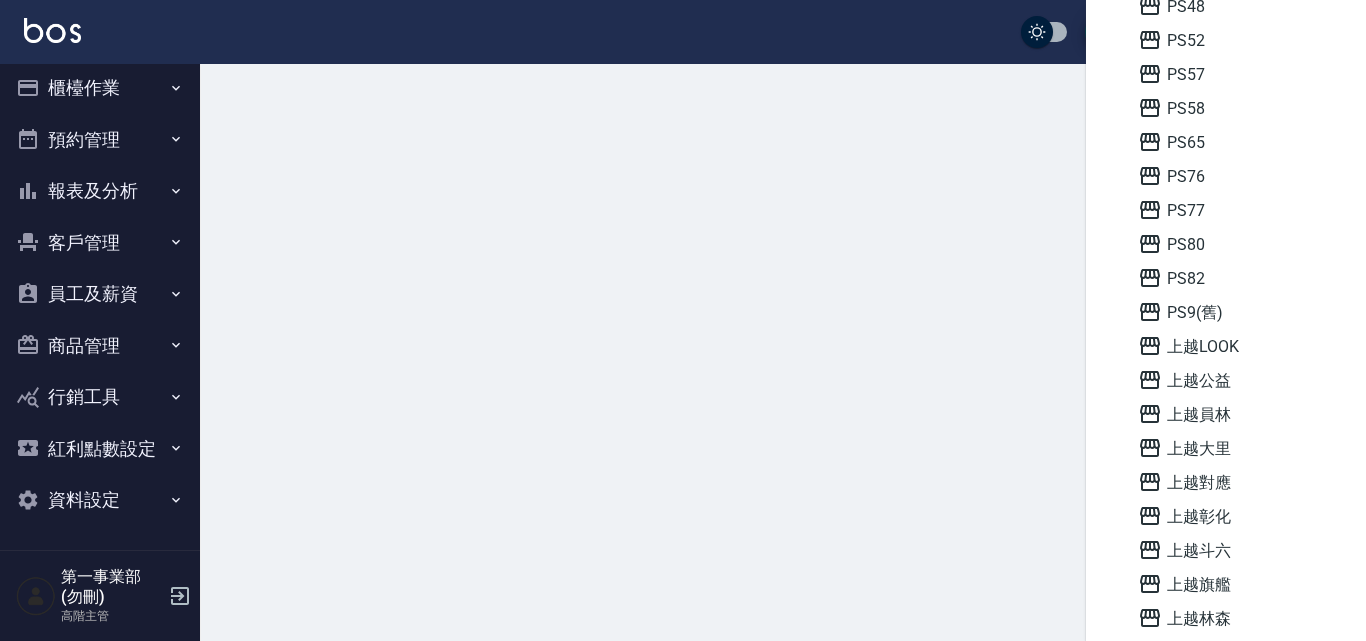 scroll, scrollTop: 0, scrollLeft: 0, axis: both 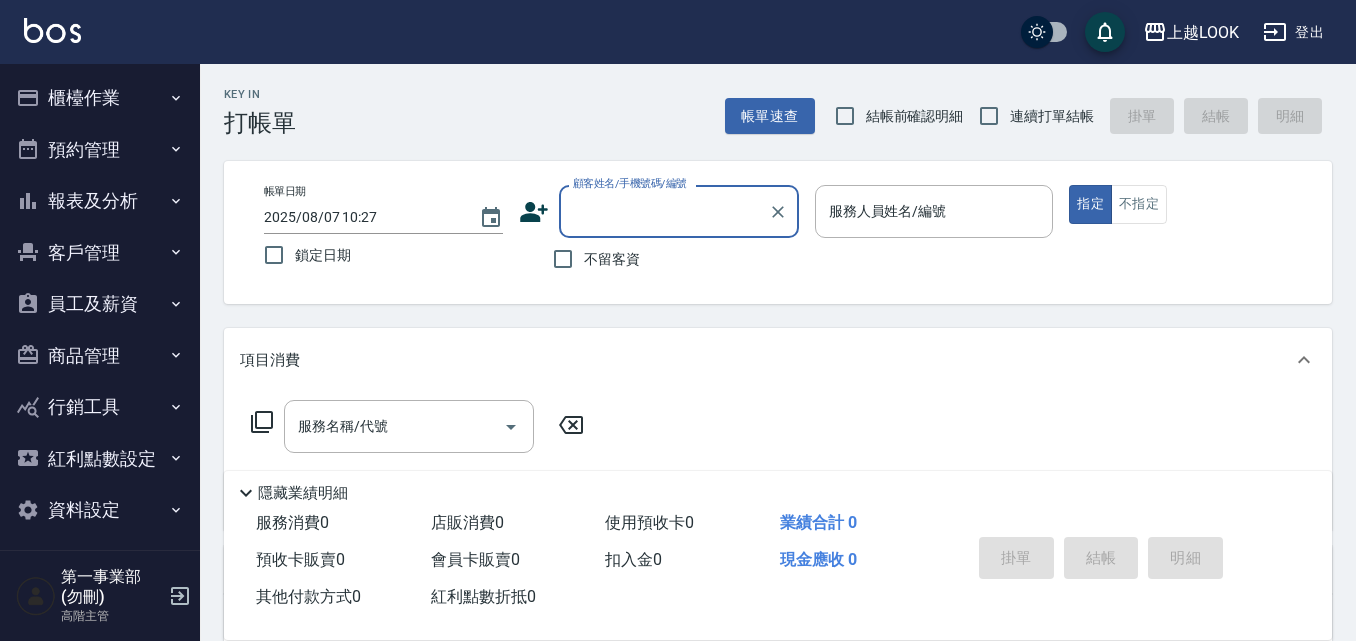 click on "員工及薪資" at bounding box center [100, 304] 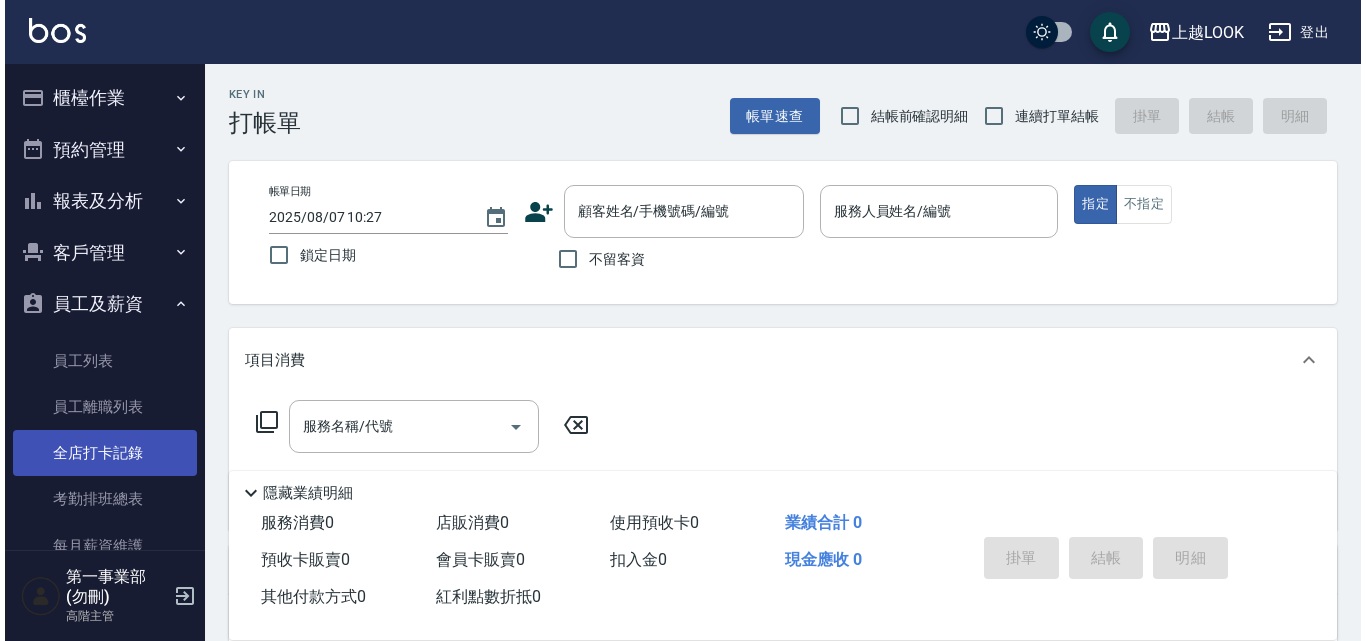 scroll, scrollTop: 200, scrollLeft: 0, axis: vertical 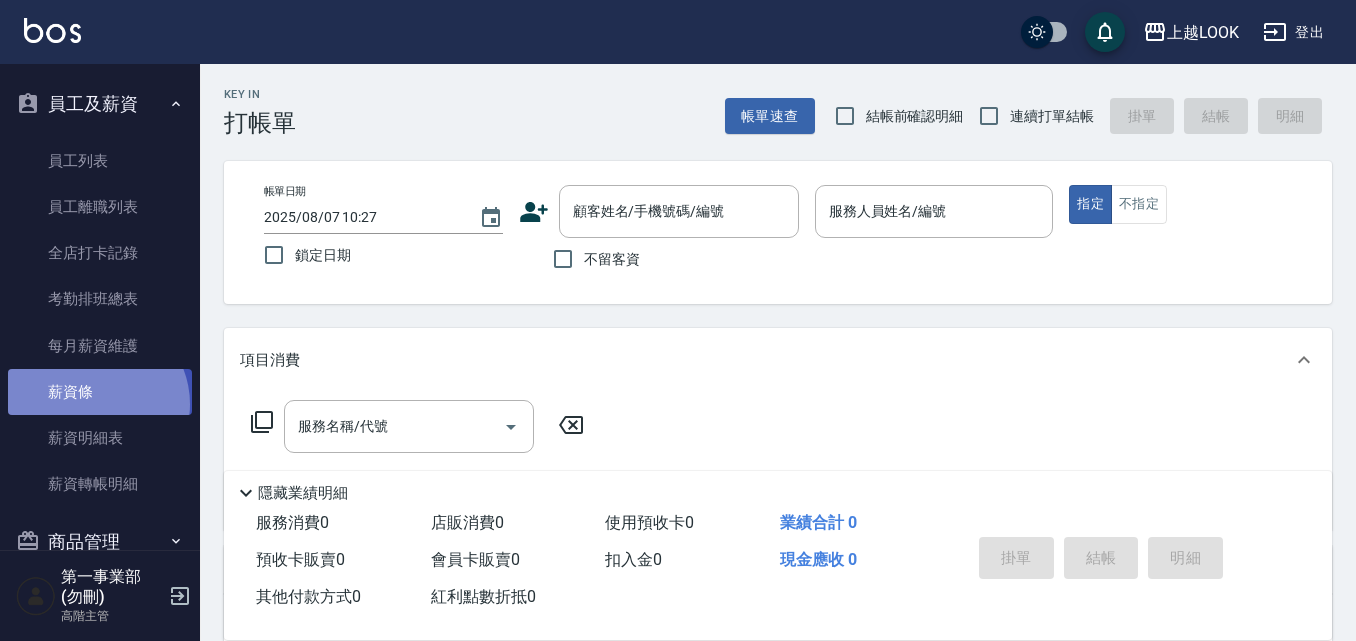 click on "薪資條" at bounding box center [100, 392] 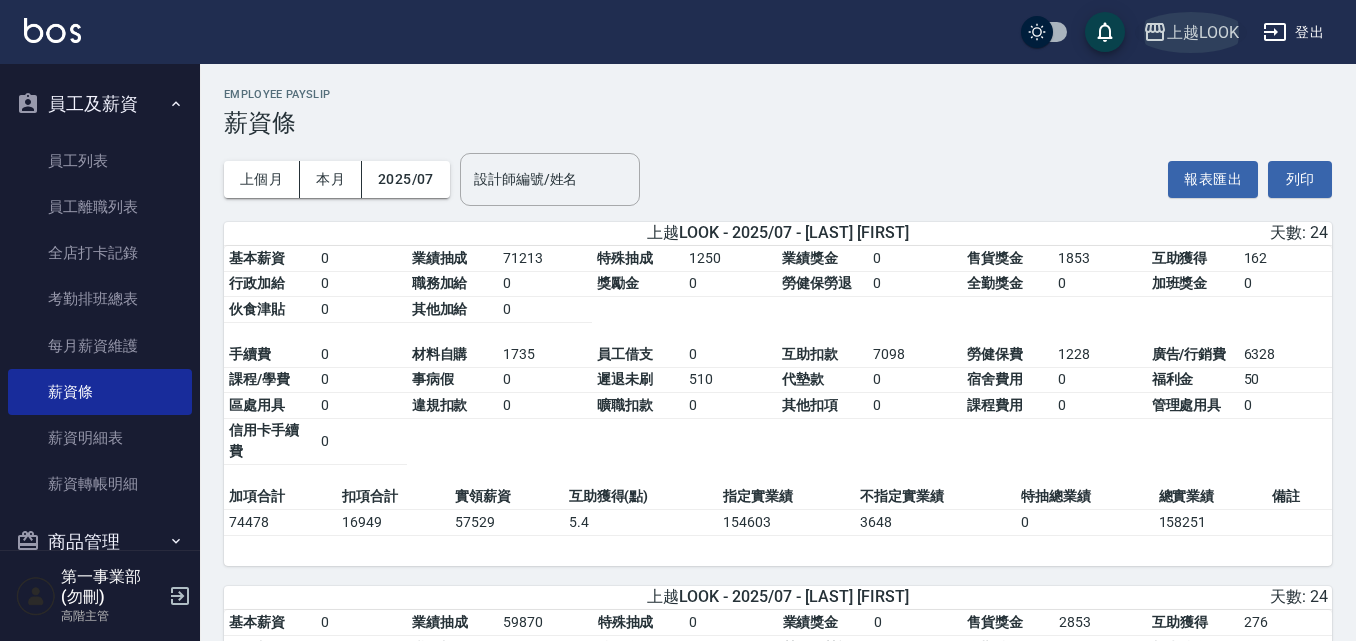 click on "上越LOOK" at bounding box center [1203, 32] 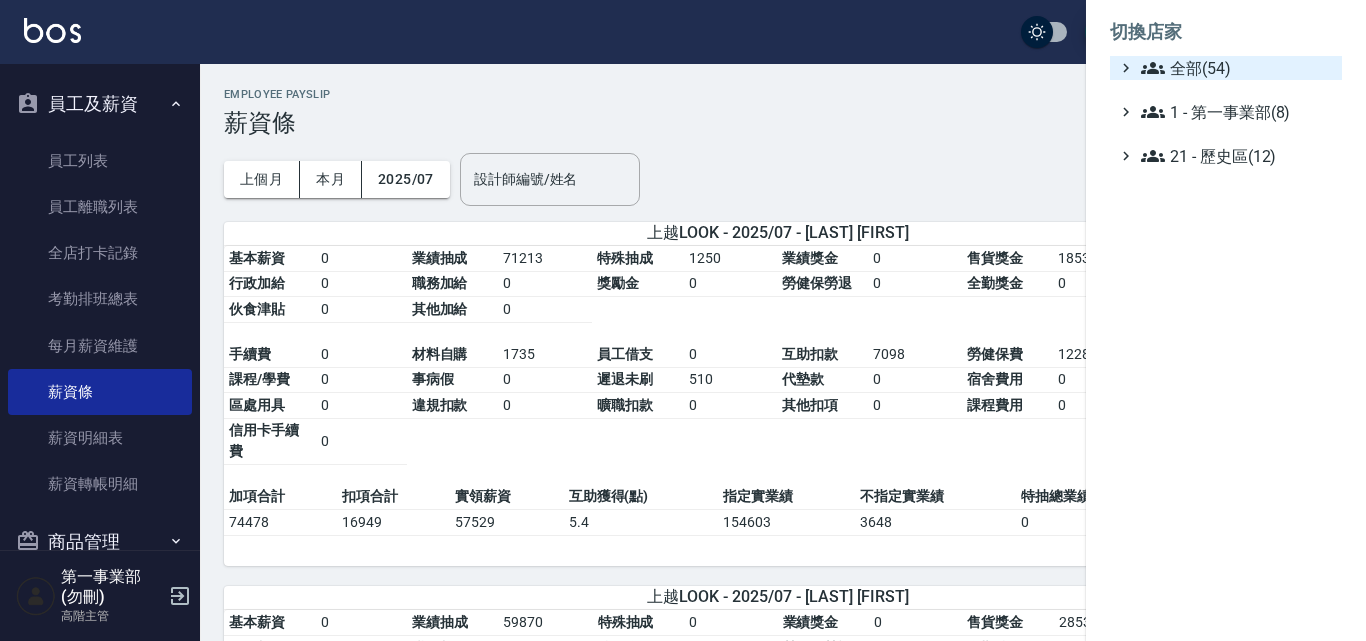click on "全部(54)" at bounding box center (1237, 68) 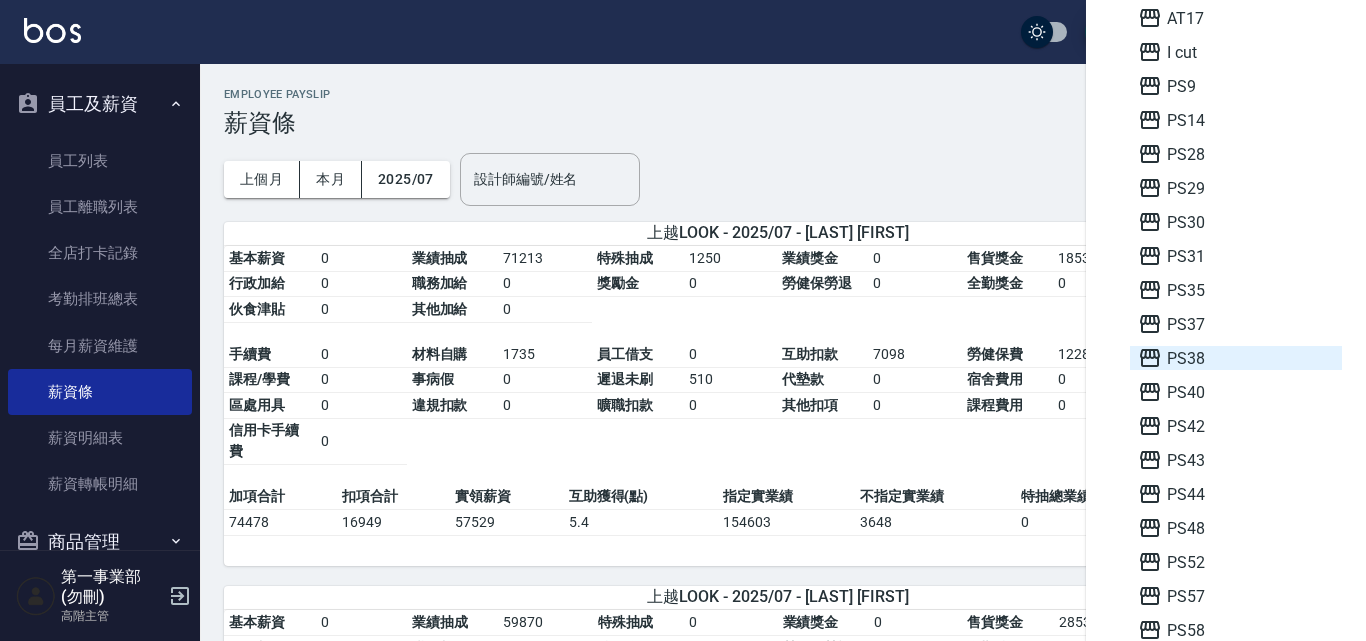 scroll, scrollTop: 300, scrollLeft: 0, axis: vertical 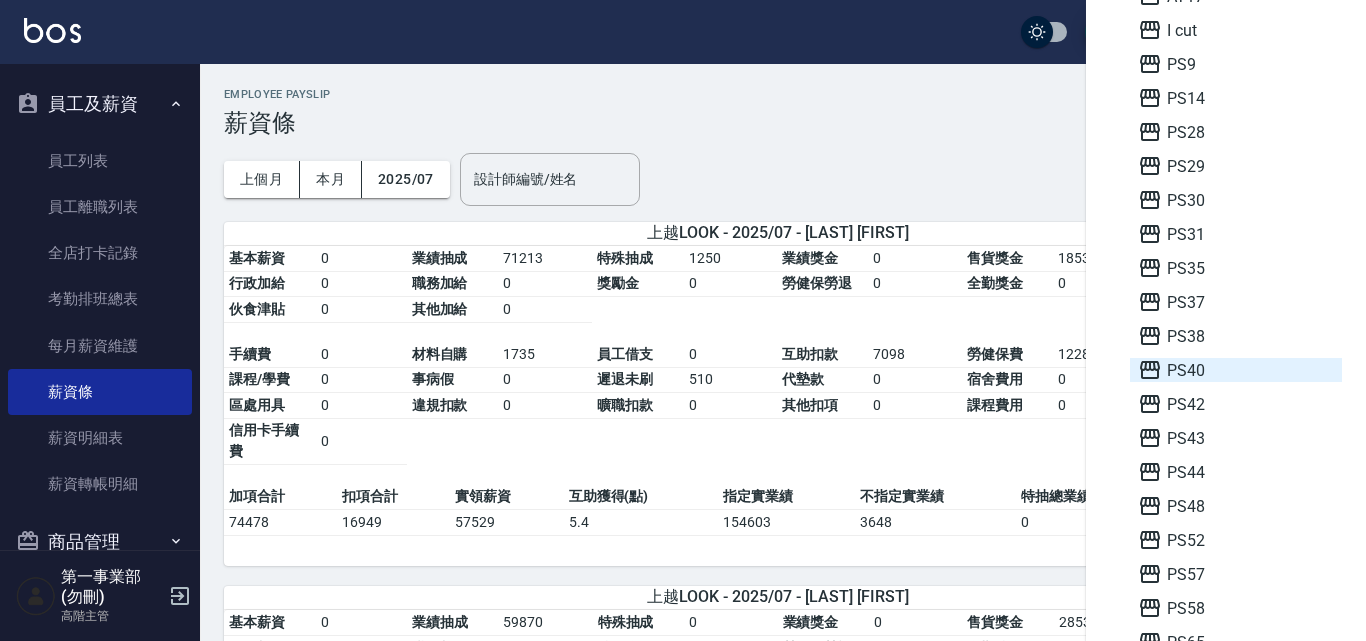 click on "PS40" at bounding box center (1236, 370) 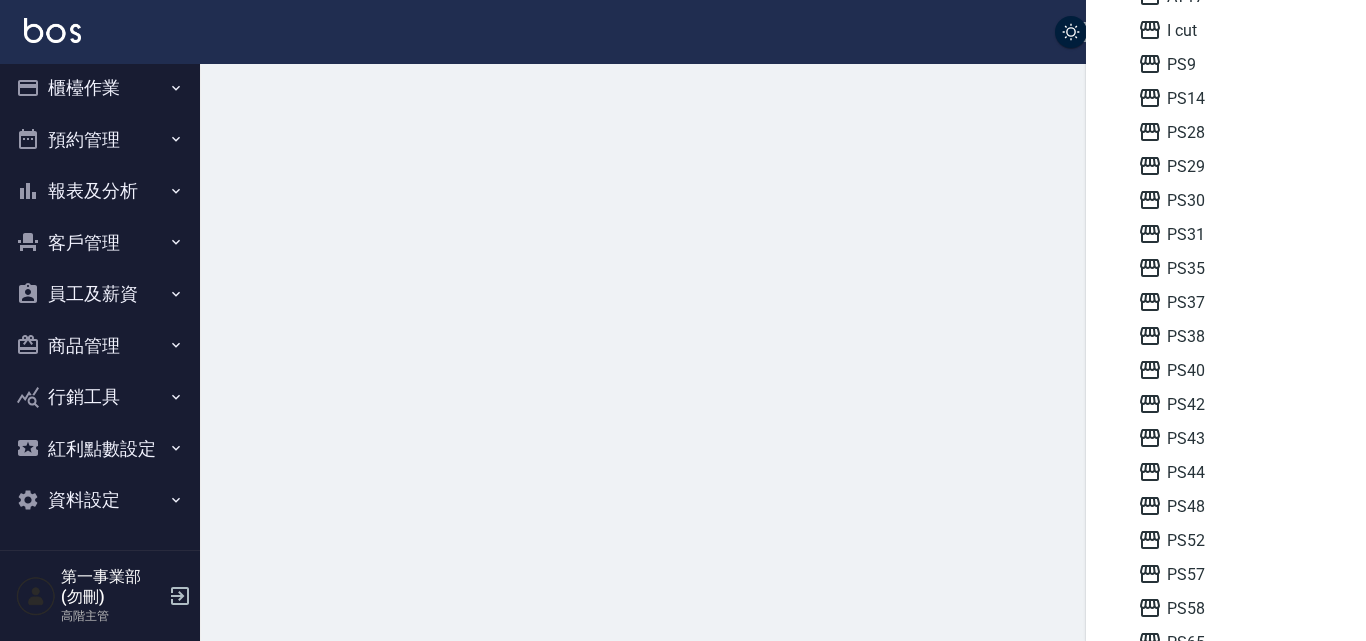 scroll, scrollTop: 10, scrollLeft: 0, axis: vertical 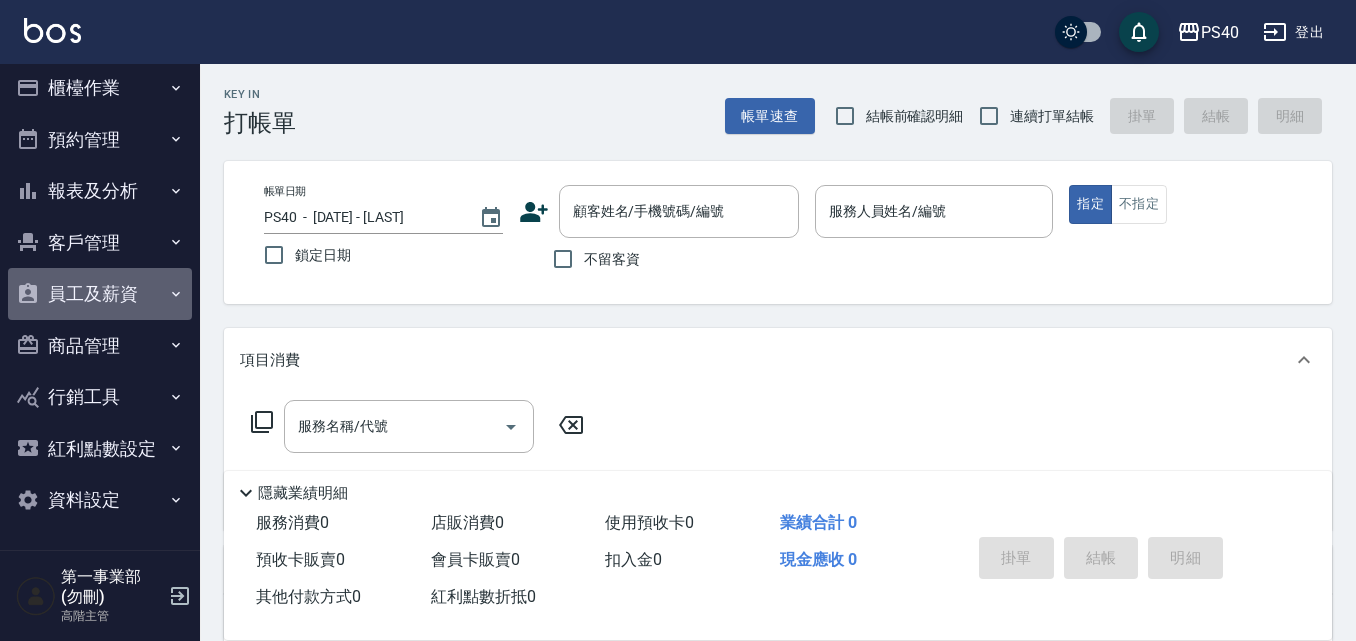 click on "員工及薪資" at bounding box center [100, 294] 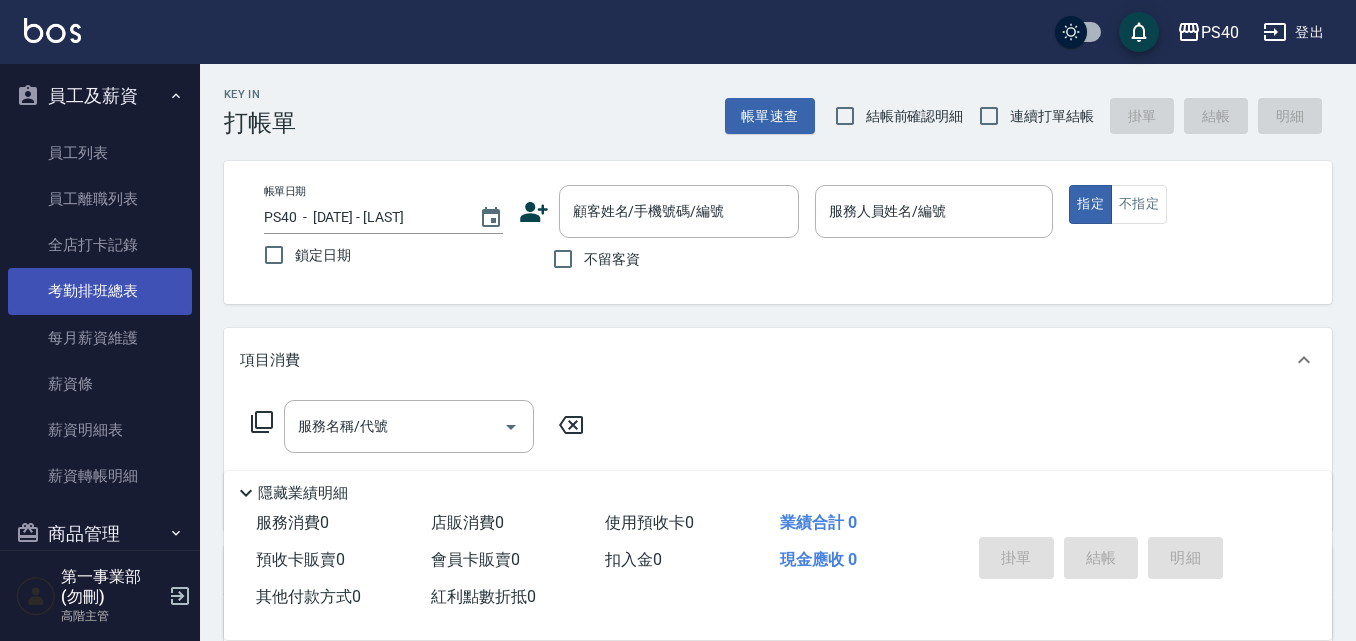scroll, scrollTop: 210, scrollLeft: 0, axis: vertical 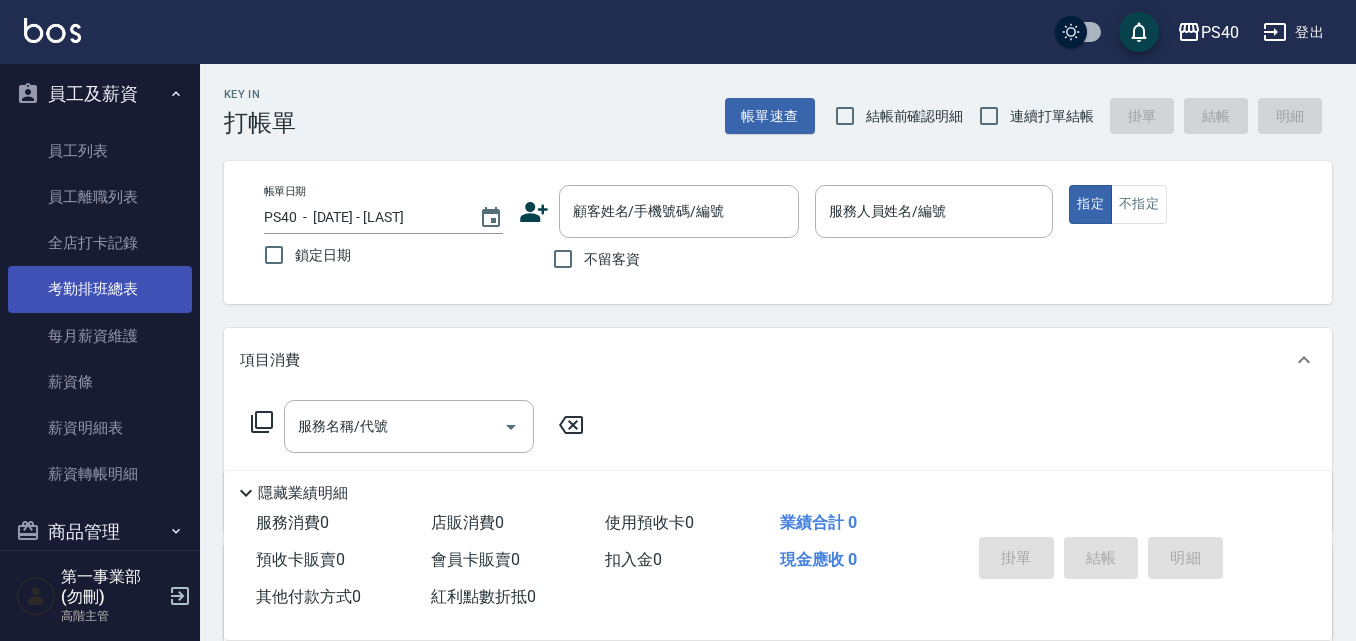 click on "薪資條" at bounding box center [100, 382] 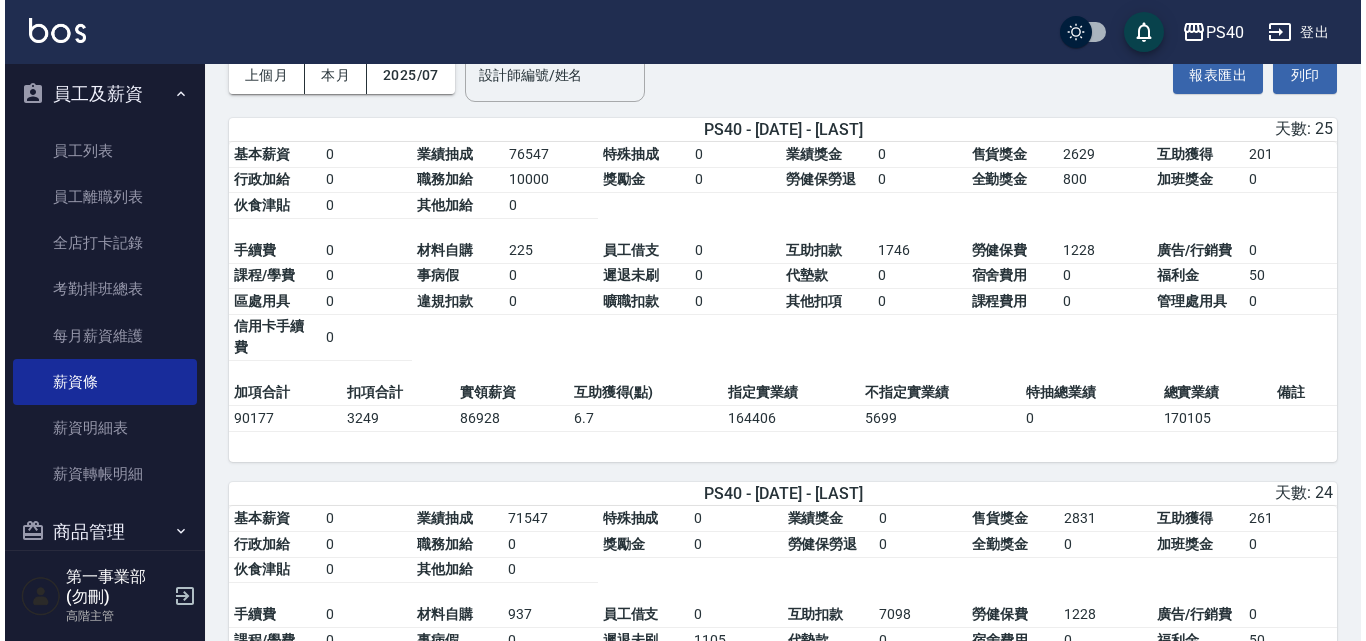 scroll, scrollTop: 0, scrollLeft: 0, axis: both 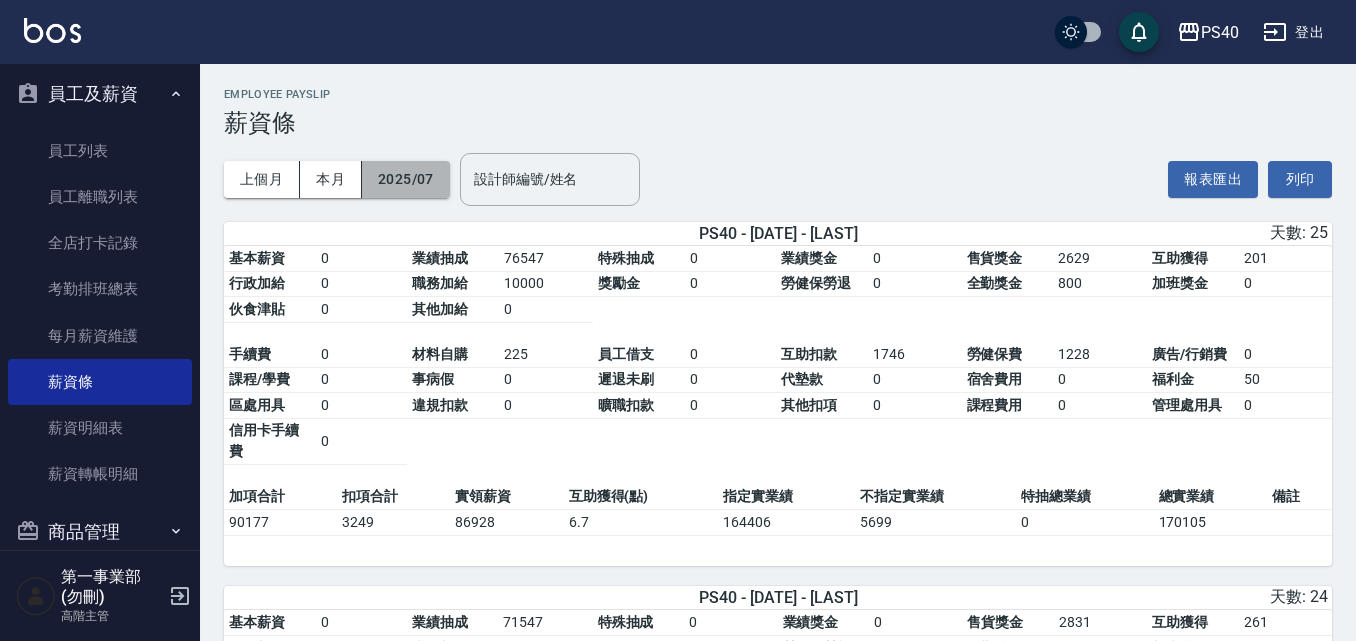 click on "2025/07" at bounding box center (406, 179) 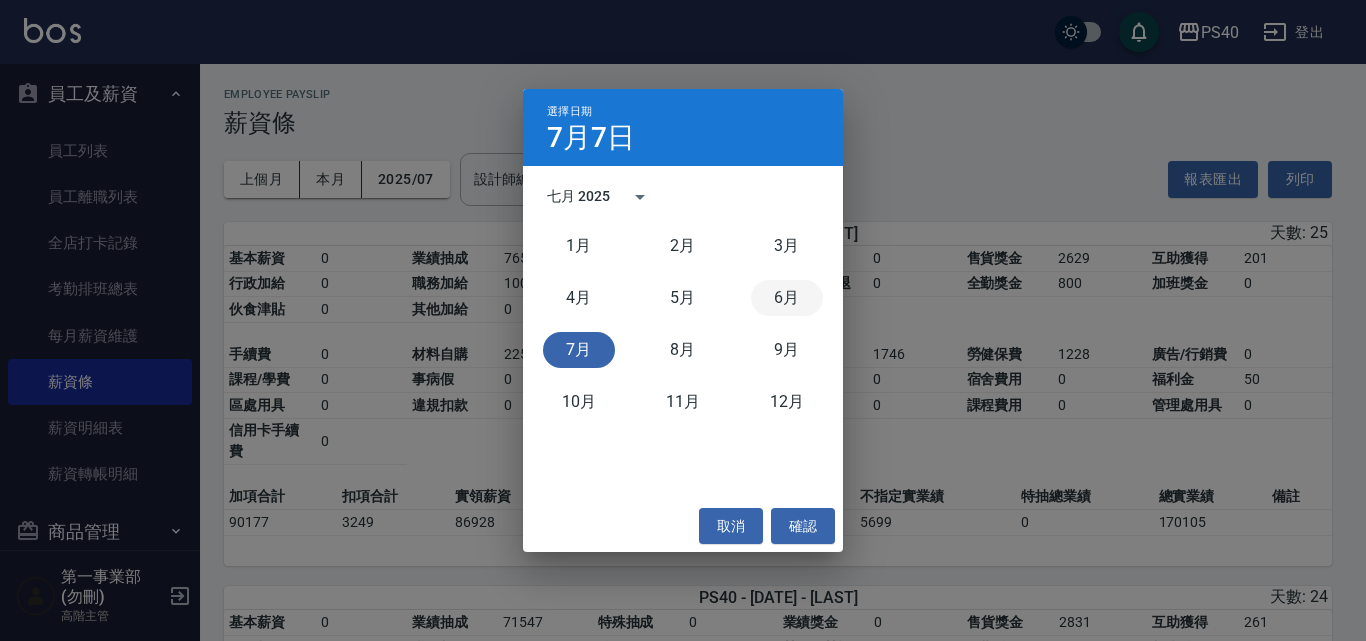 click on "6月" at bounding box center (787, 298) 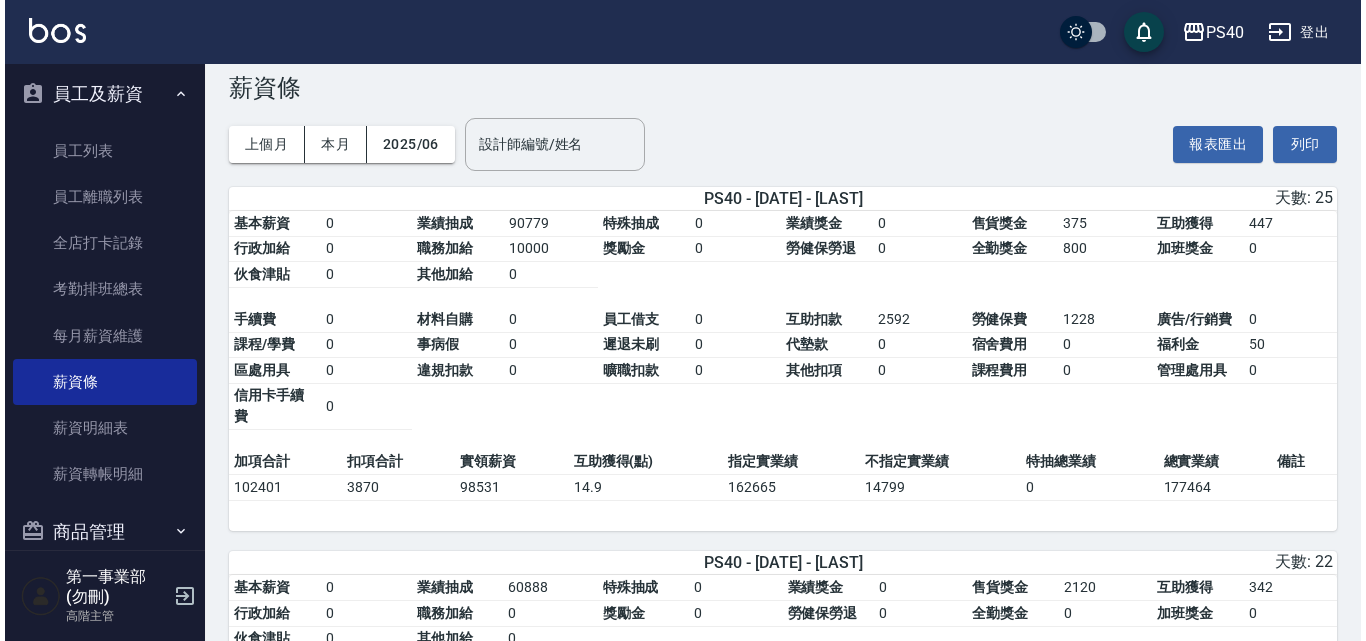 scroll, scrollTop: 0, scrollLeft: 0, axis: both 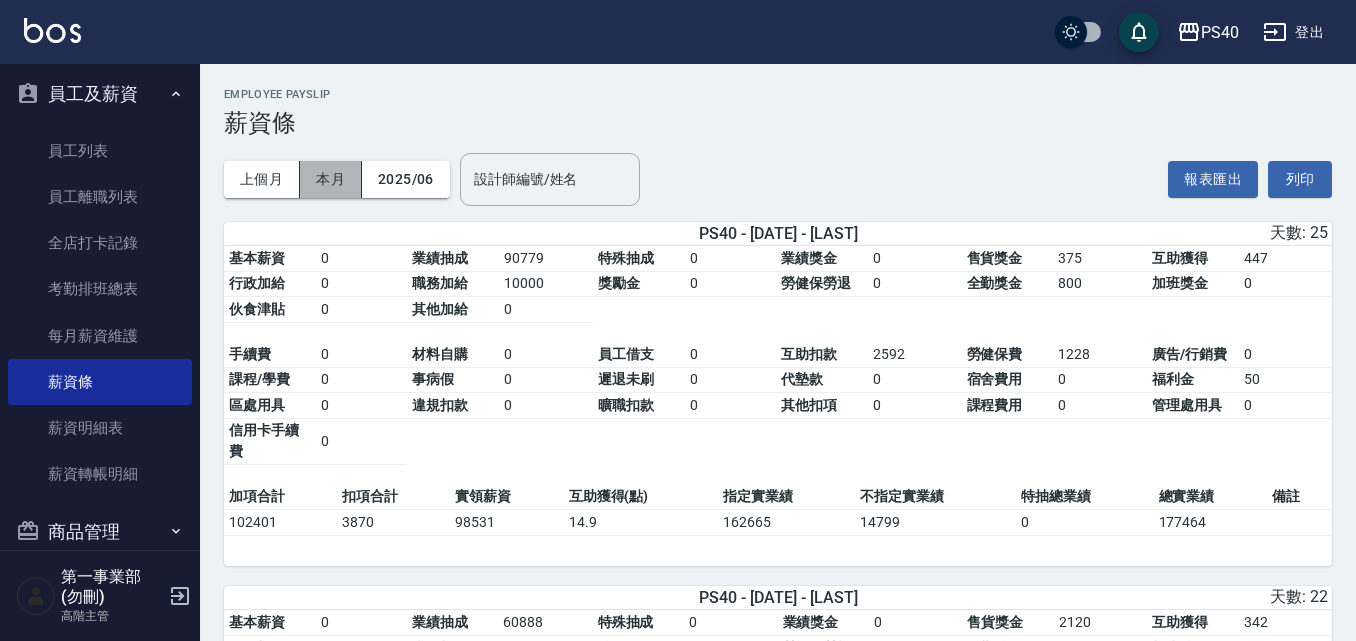click on "本月" at bounding box center [331, 179] 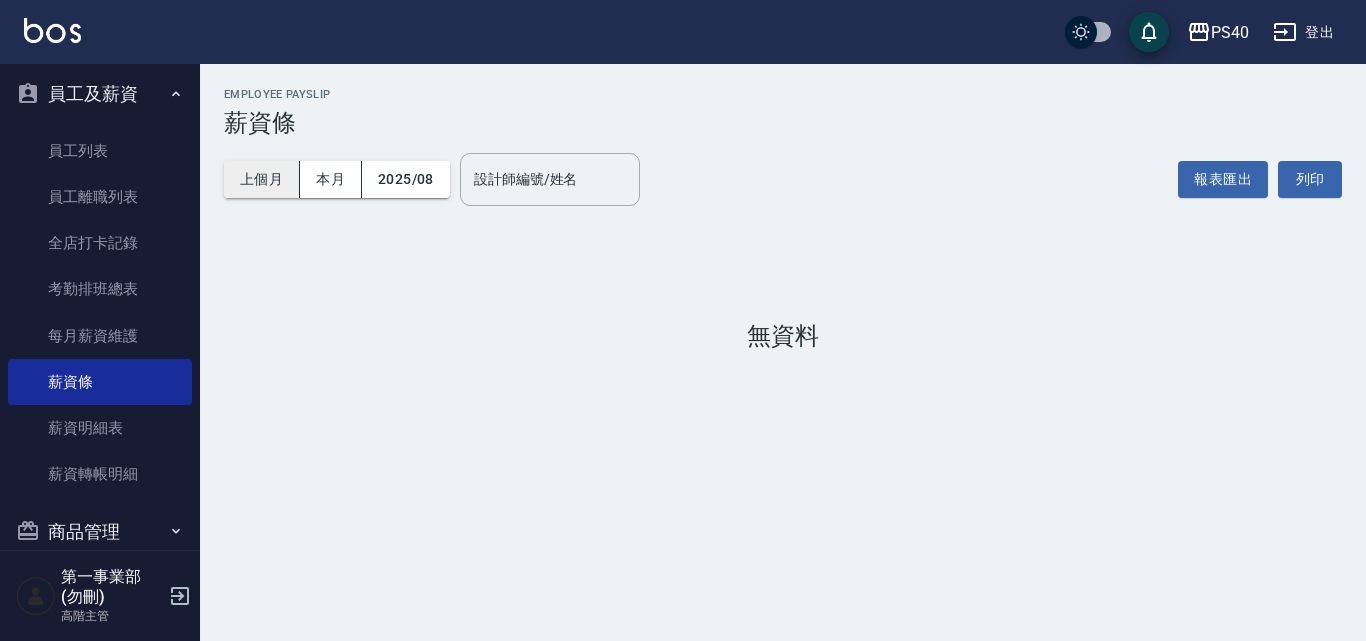 click on "上個月" at bounding box center [262, 179] 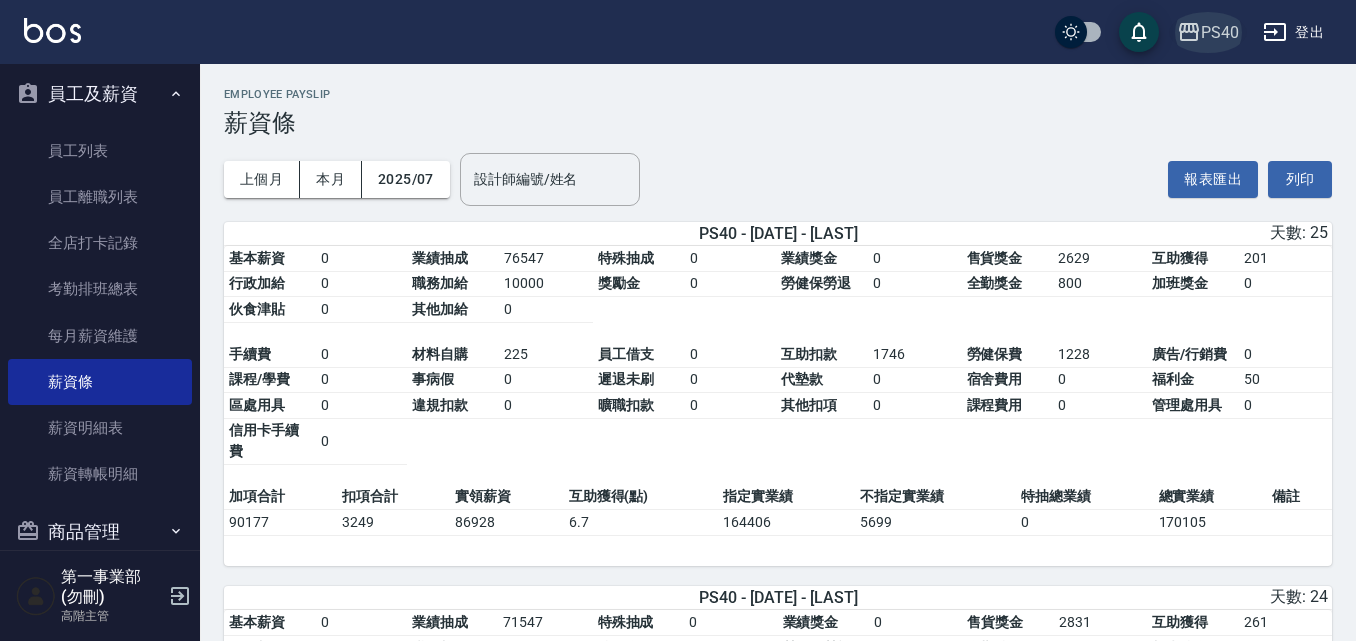 click on "PS40" at bounding box center (1208, 32) 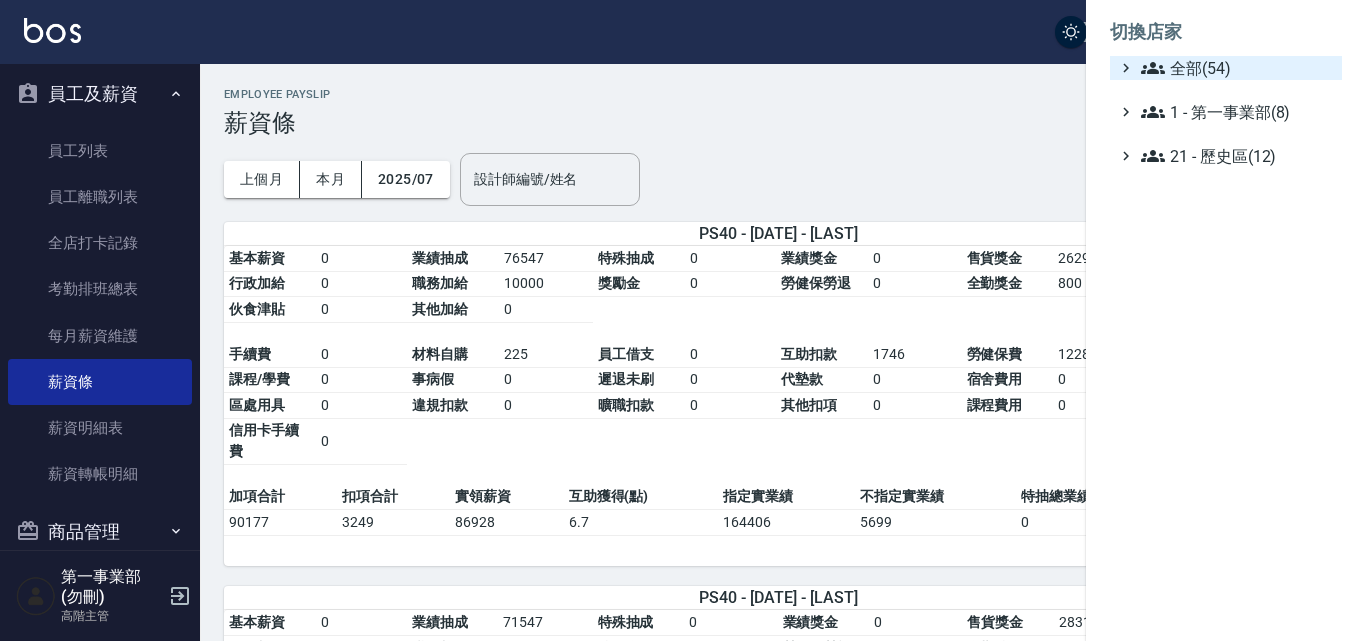 click on "全部(54)" at bounding box center [1237, 68] 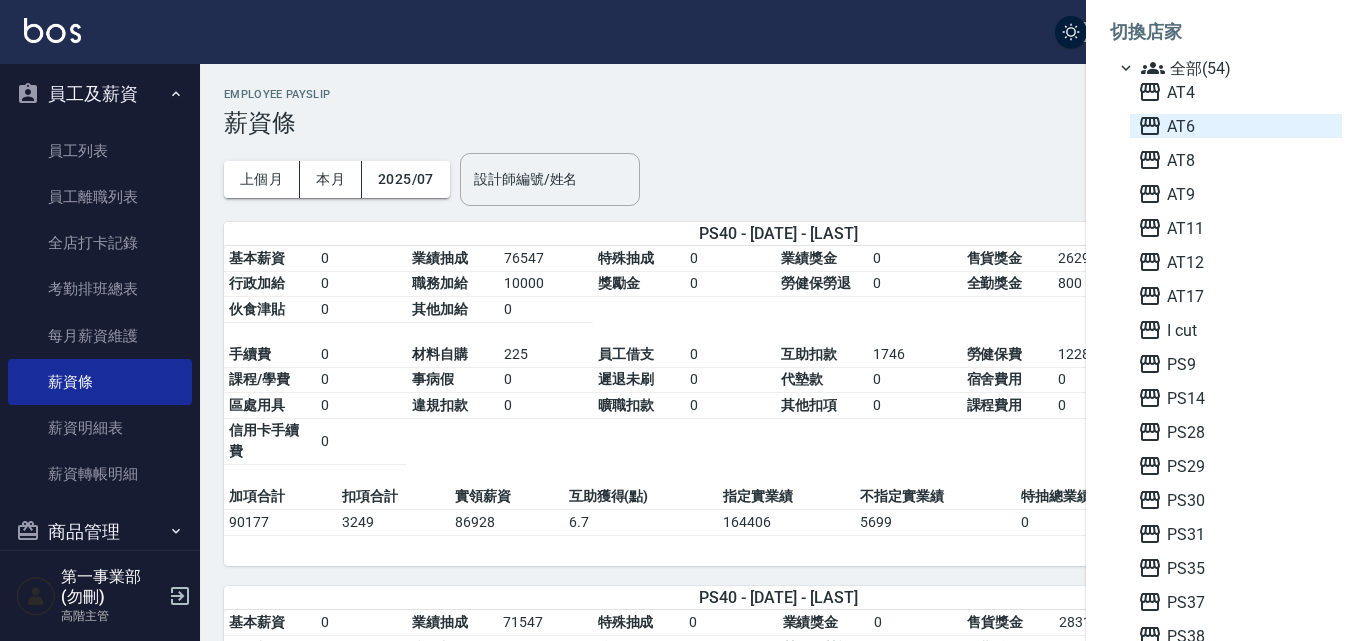 click on "AT6" at bounding box center (1236, 126) 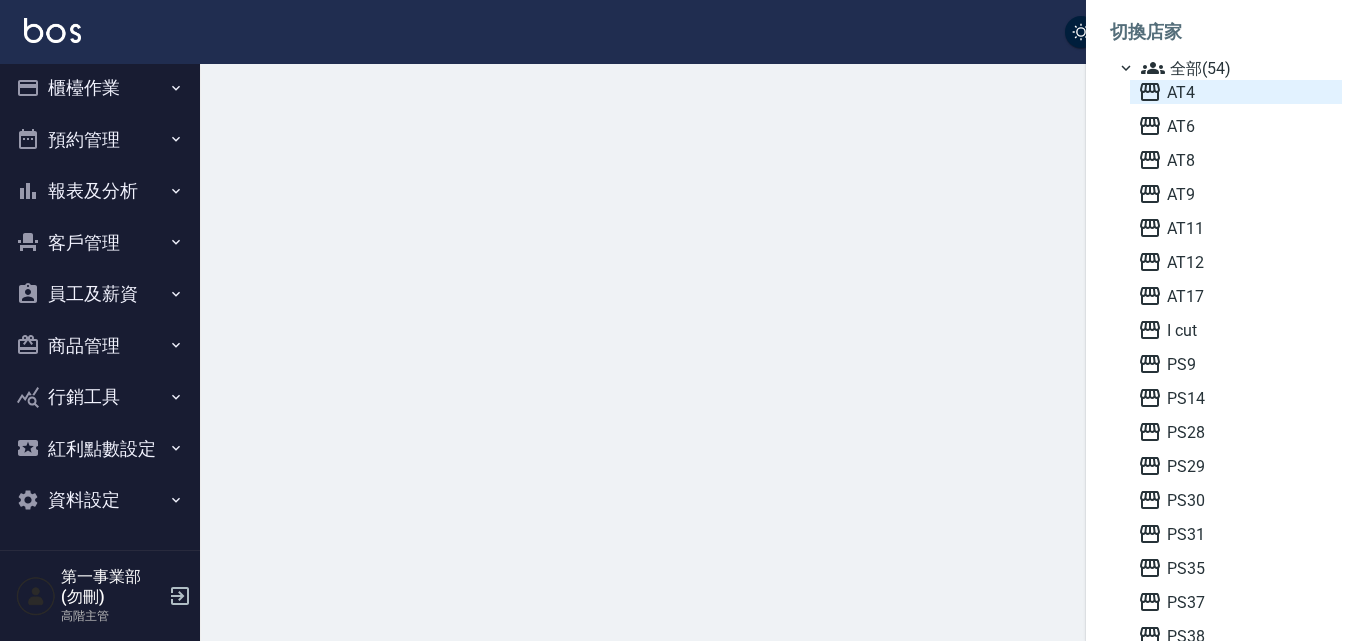 scroll, scrollTop: 10, scrollLeft: 0, axis: vertical 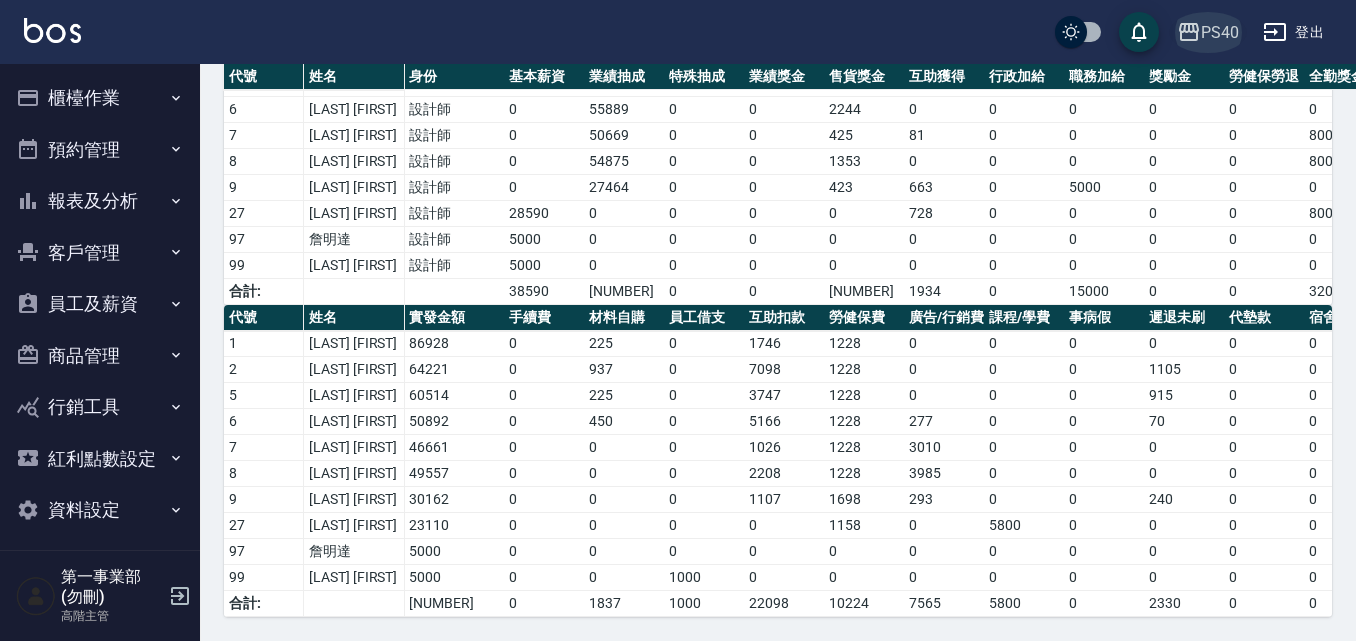 click on "PS40" at bounding box center [1220, 32] 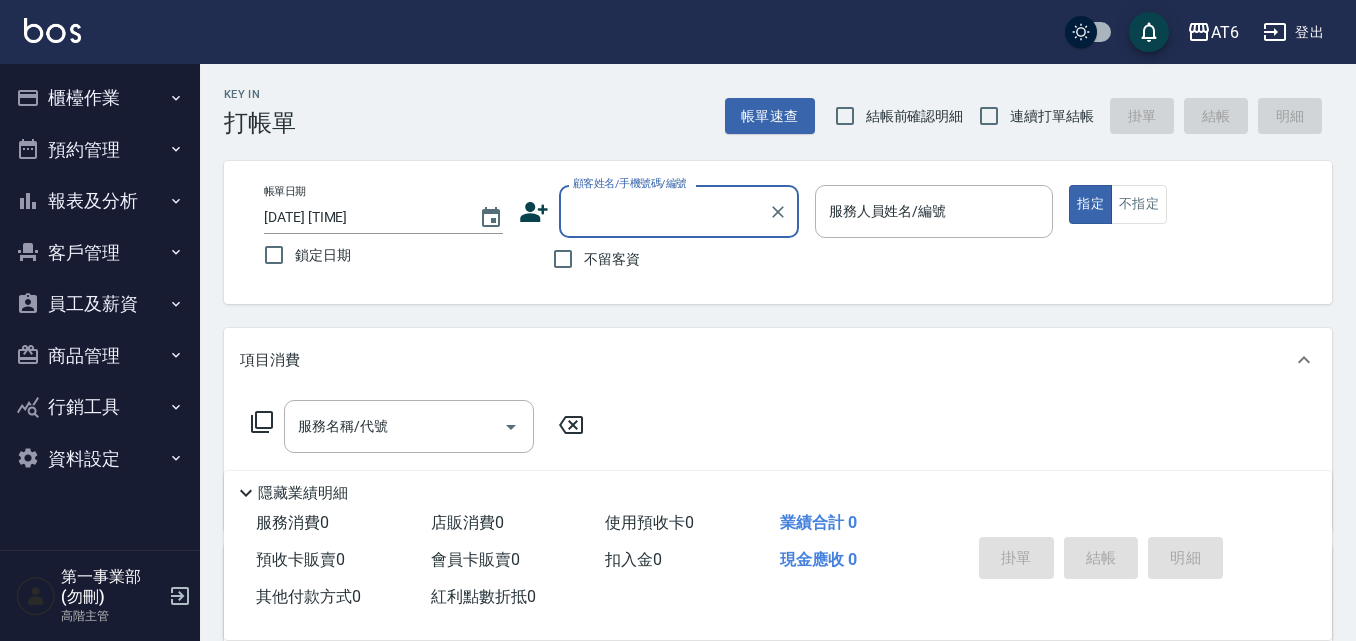 scroll, scrollTop: 0, scrollLeft: 0, axis: both 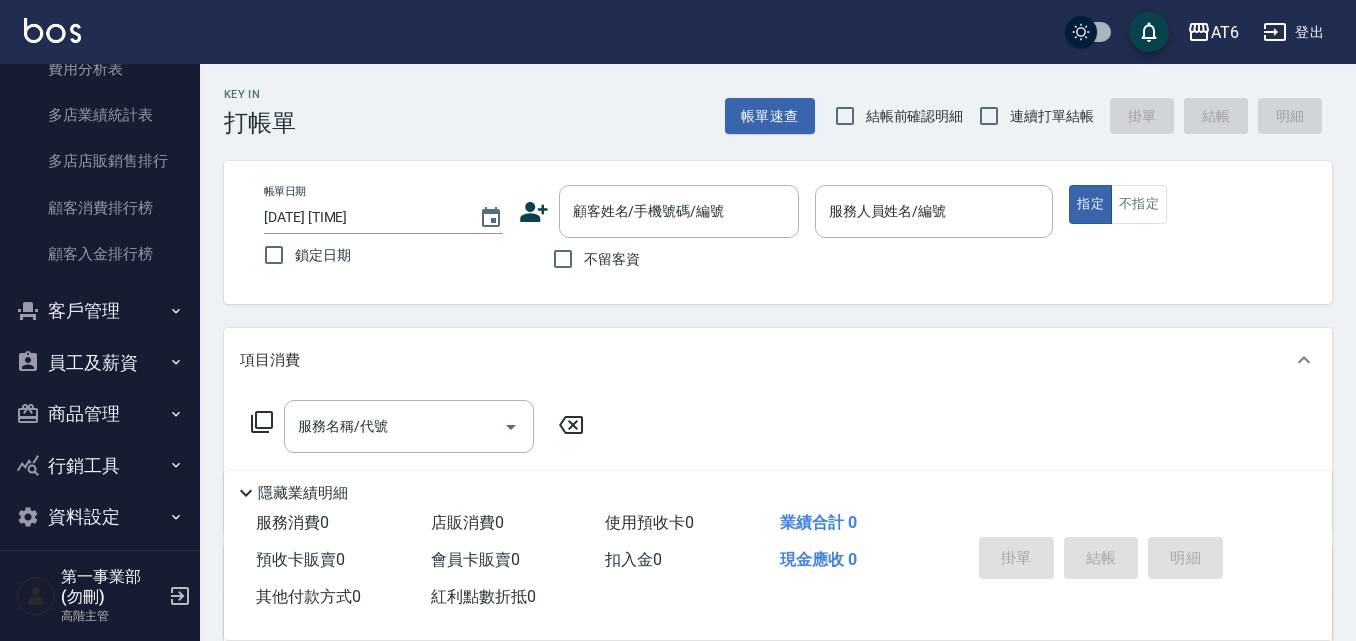 click on "員工及薪資" at bounding box center [100, 363] 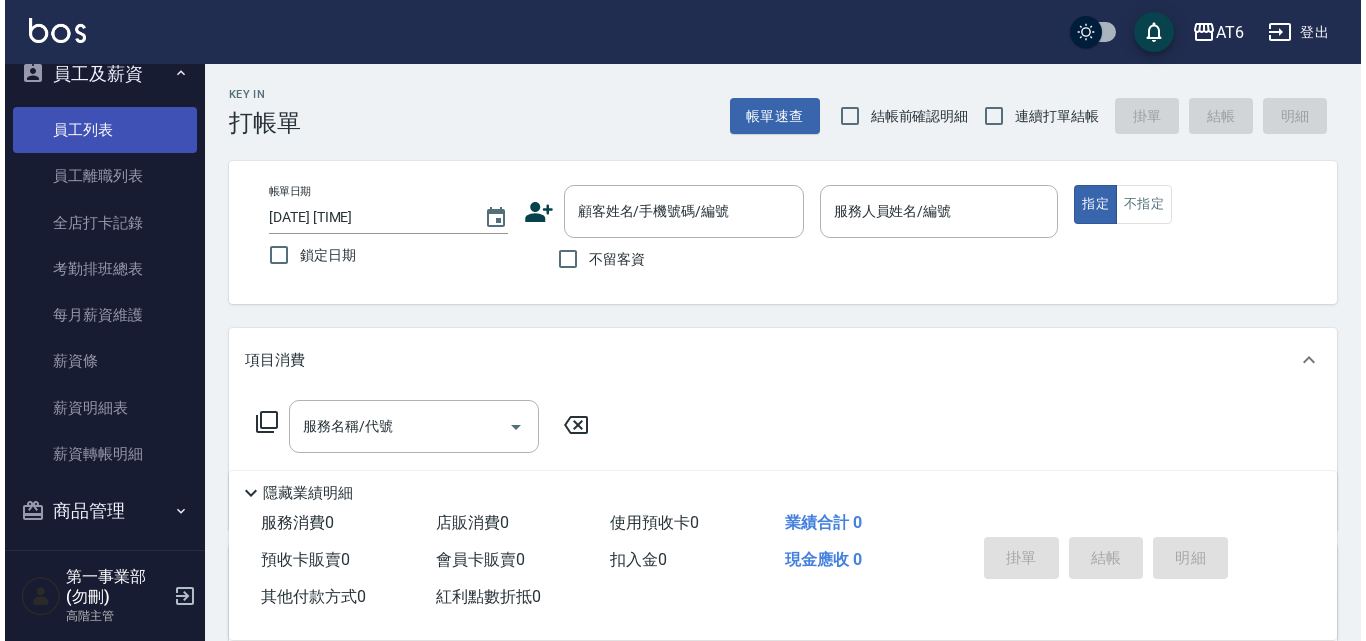 scroll, scrollTop: 2300, scrollLeft: 0, axis: vertical 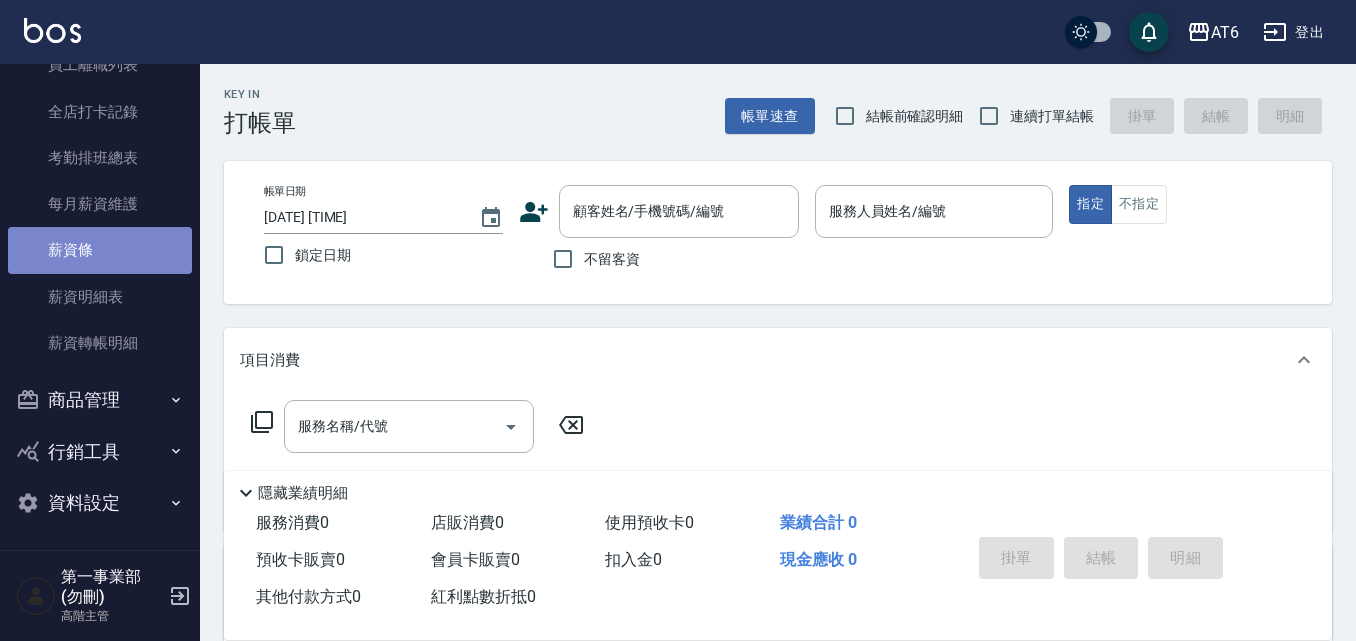 click on "薪資條" at bounding box center (100, 250) 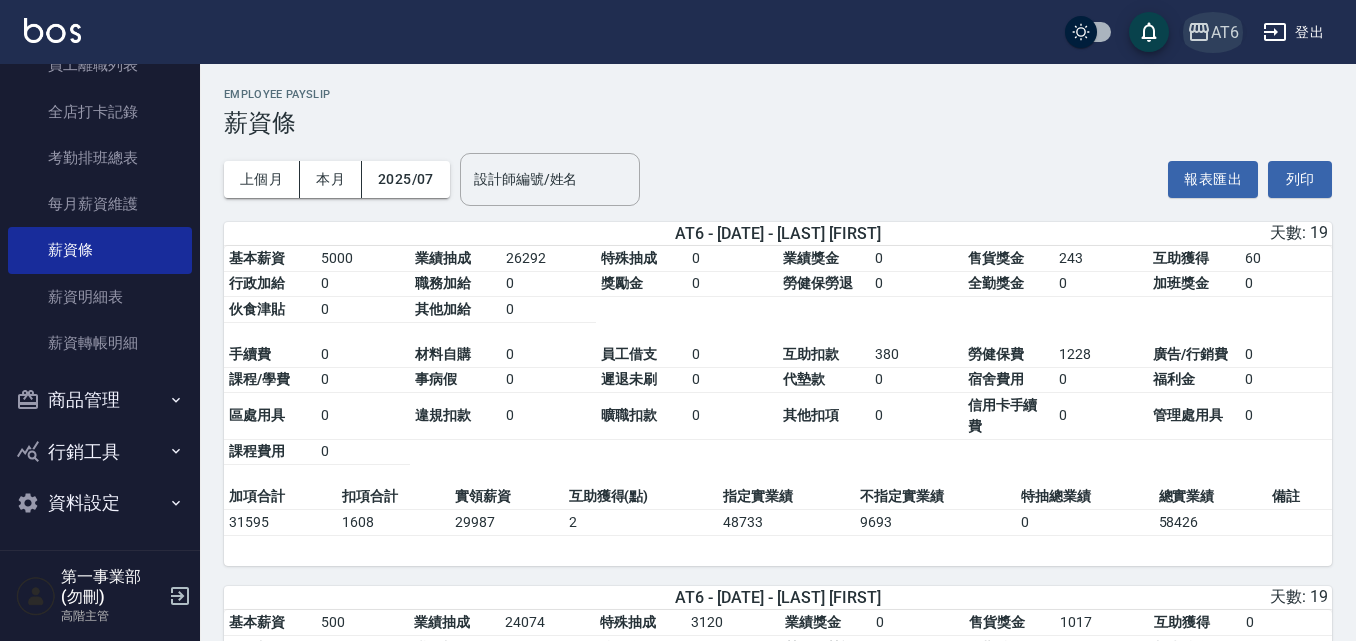 click on "AT6" at bounding box center (1225, 32) 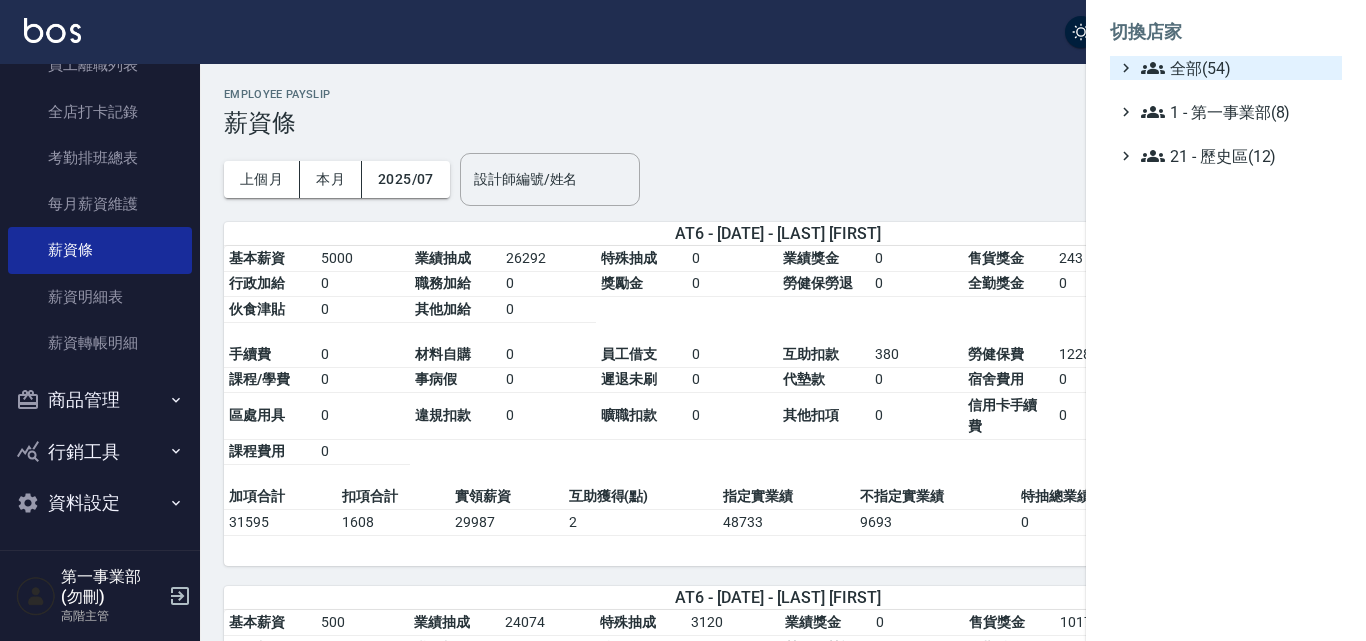 click on "全部(54)" at bounding box center (1237, 68) 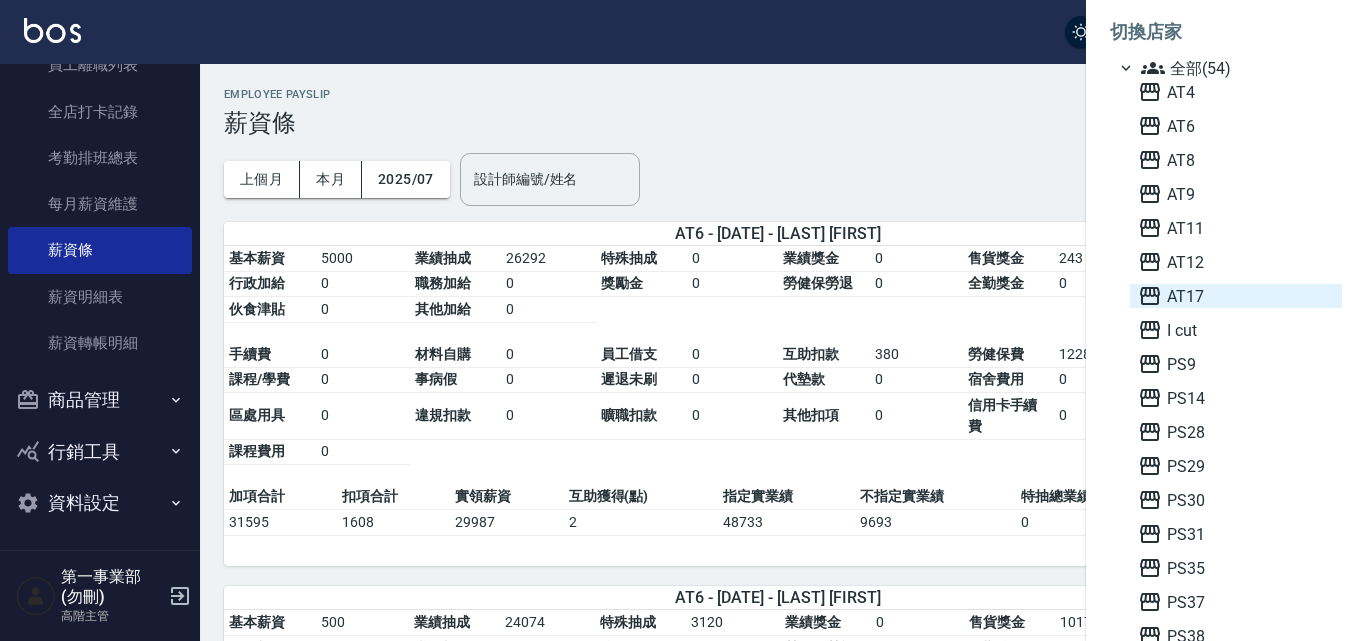 click on "AT17" at bounding box center (1236, 296) 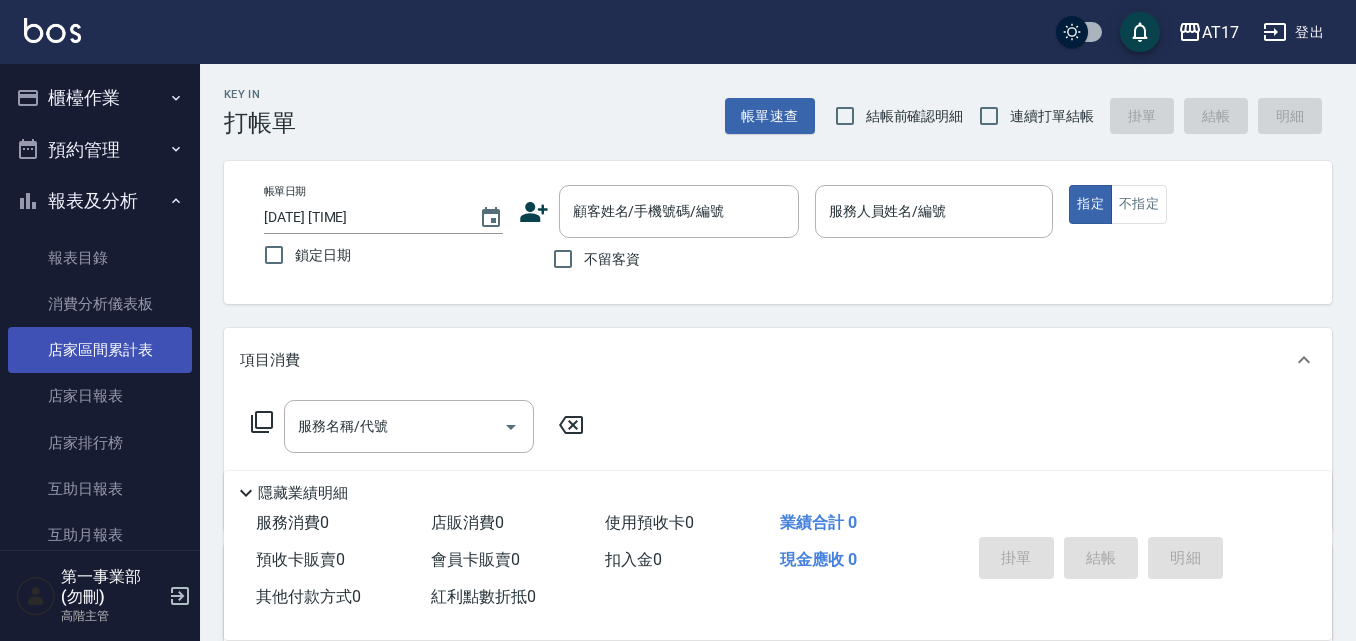 scroll, scrollTop: 0, scrollLeft: 0, axis: both 